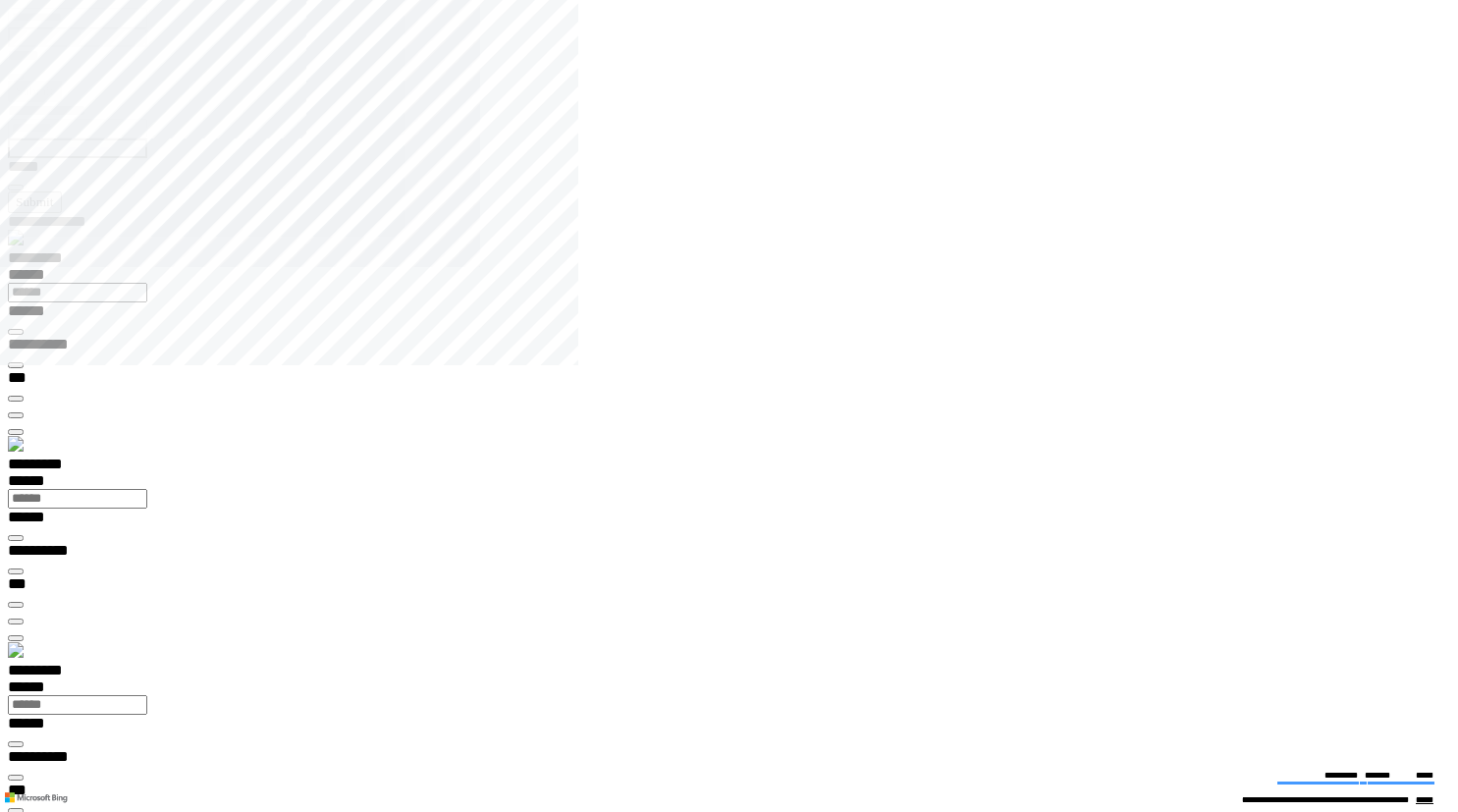 scroll, scrollTop: 0, scrollLeft: 0, axis: both 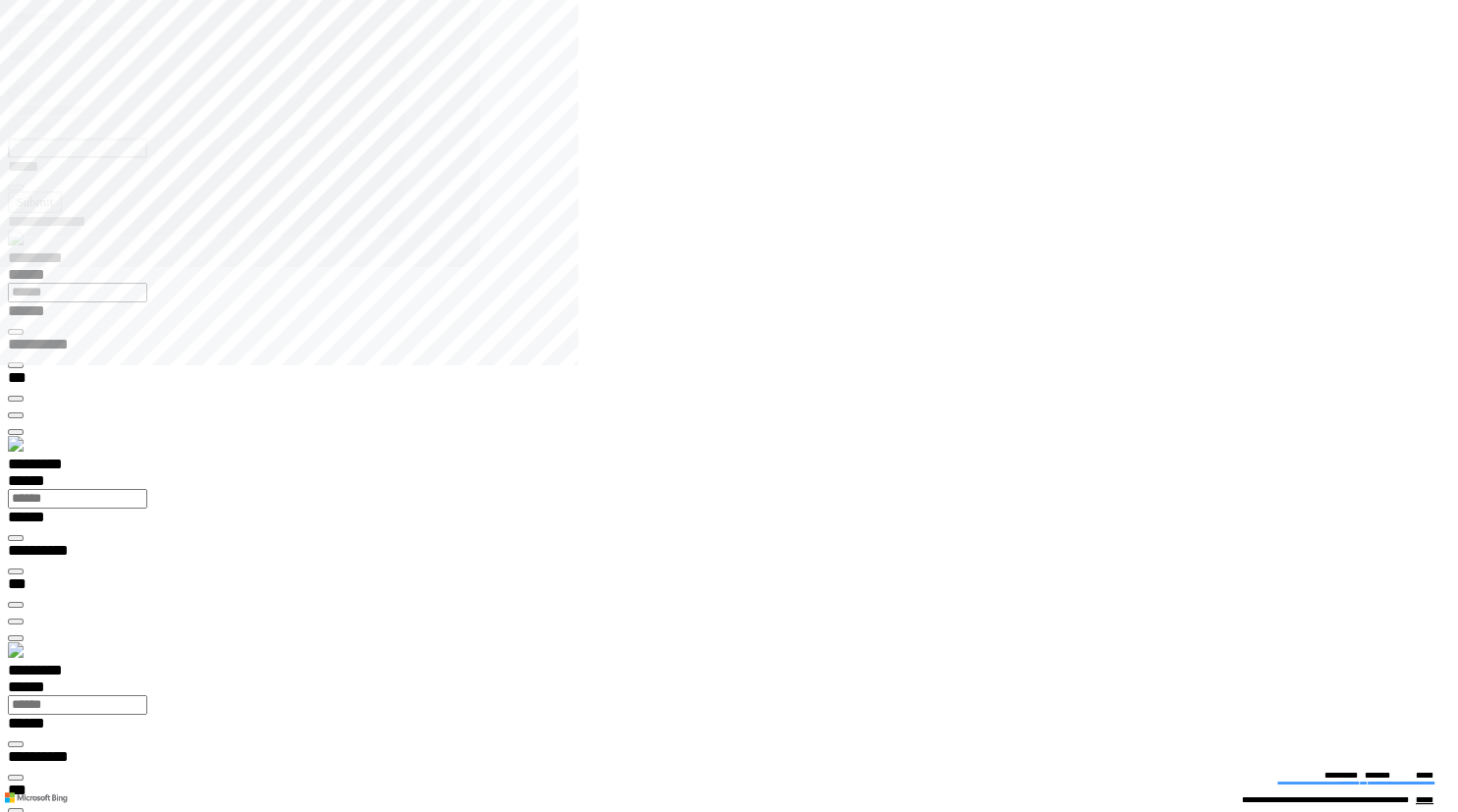 click at bounding box center (16, 15885) 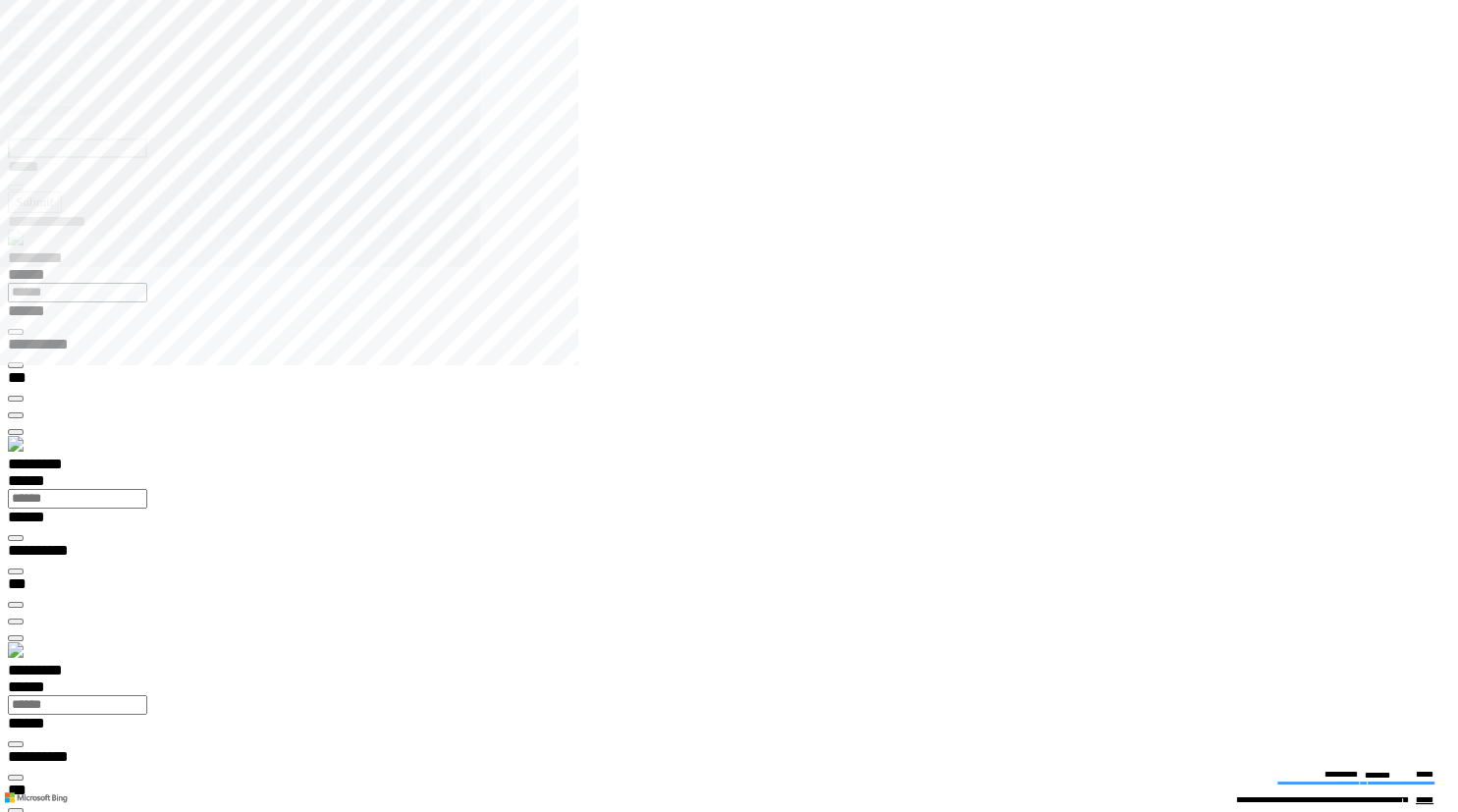 click on "**********" at bounding box center [38, 20612] 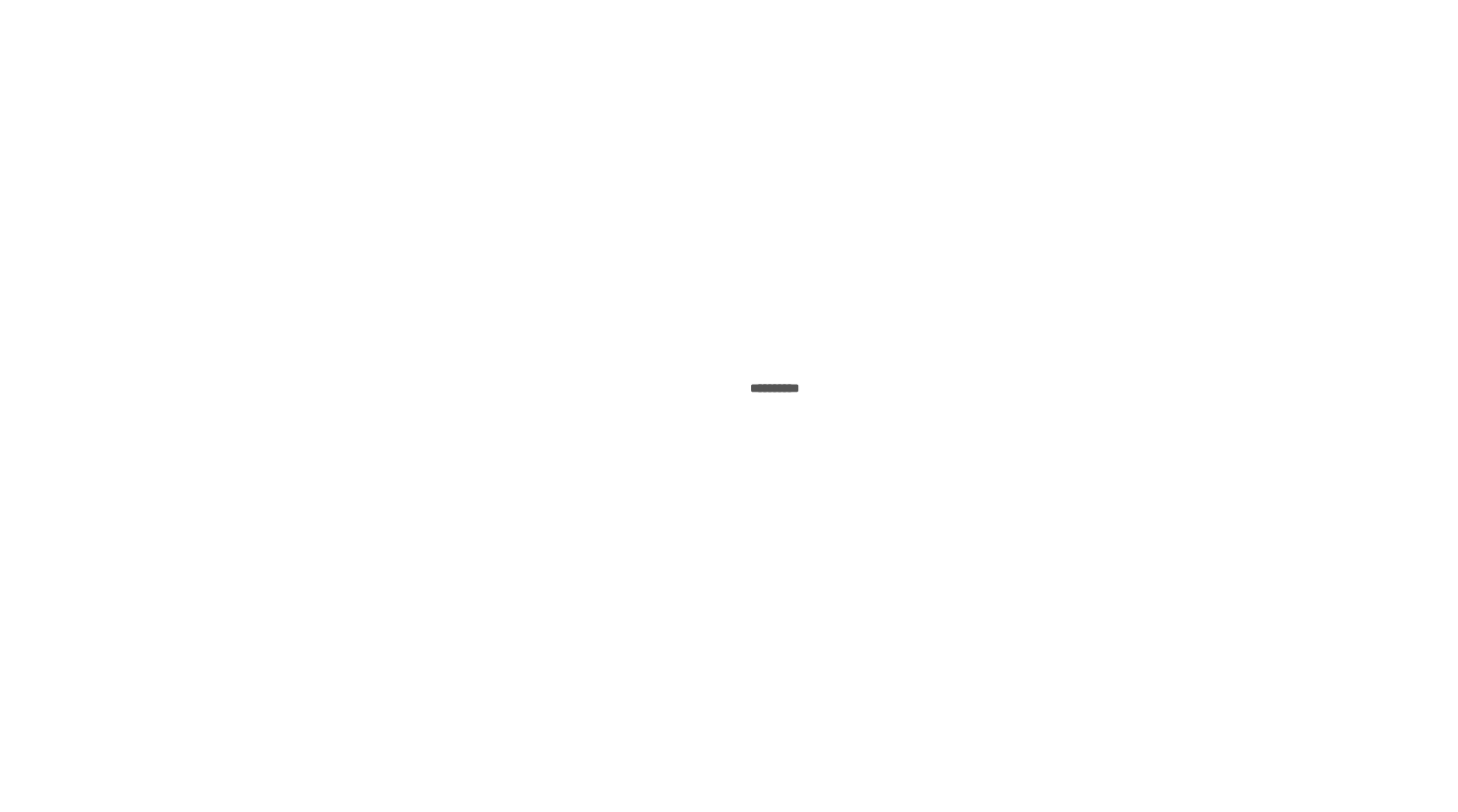 scroll, scrollTop: 0, scrollLeft: 0, axis: both 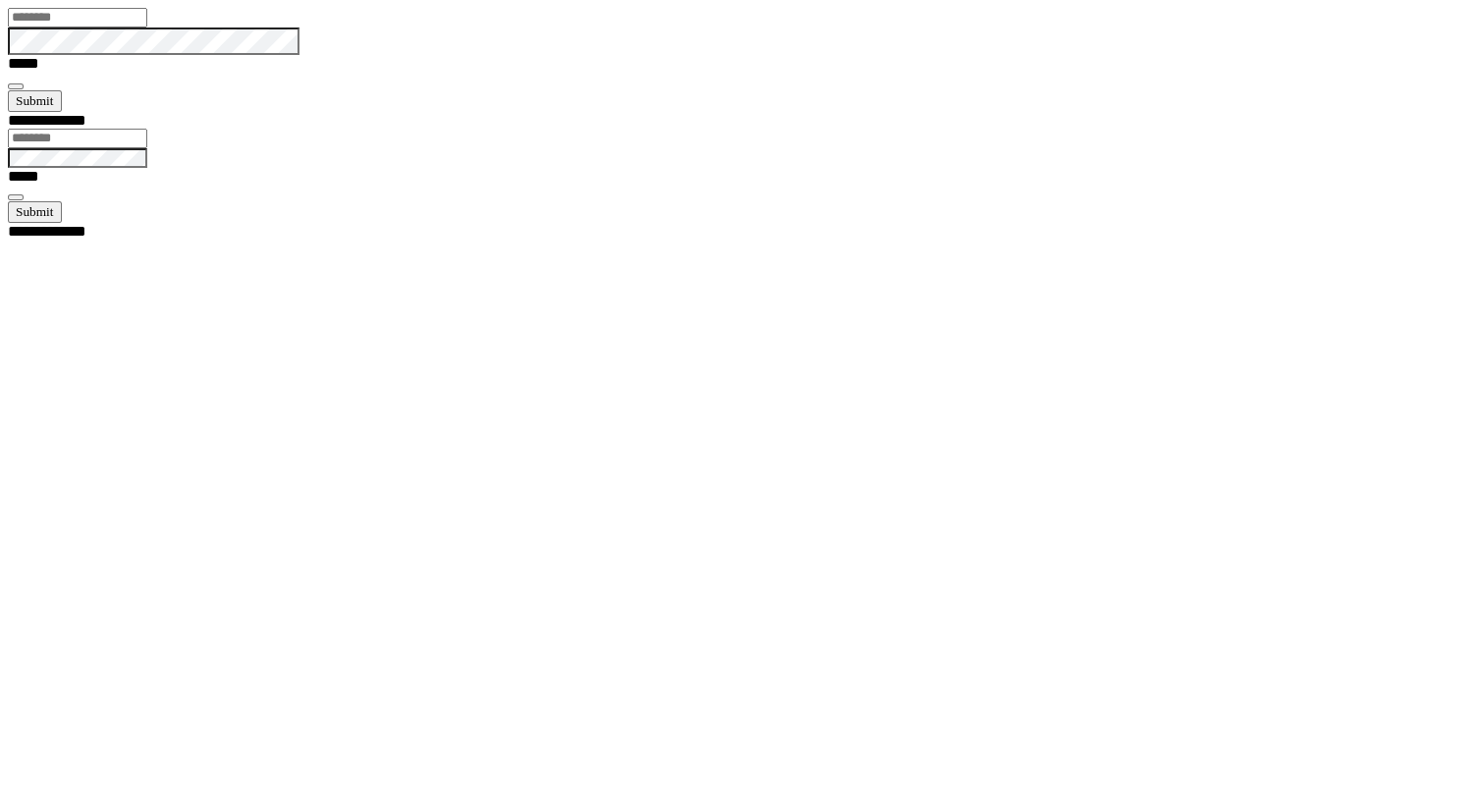 click at bounding box center [78, 18] 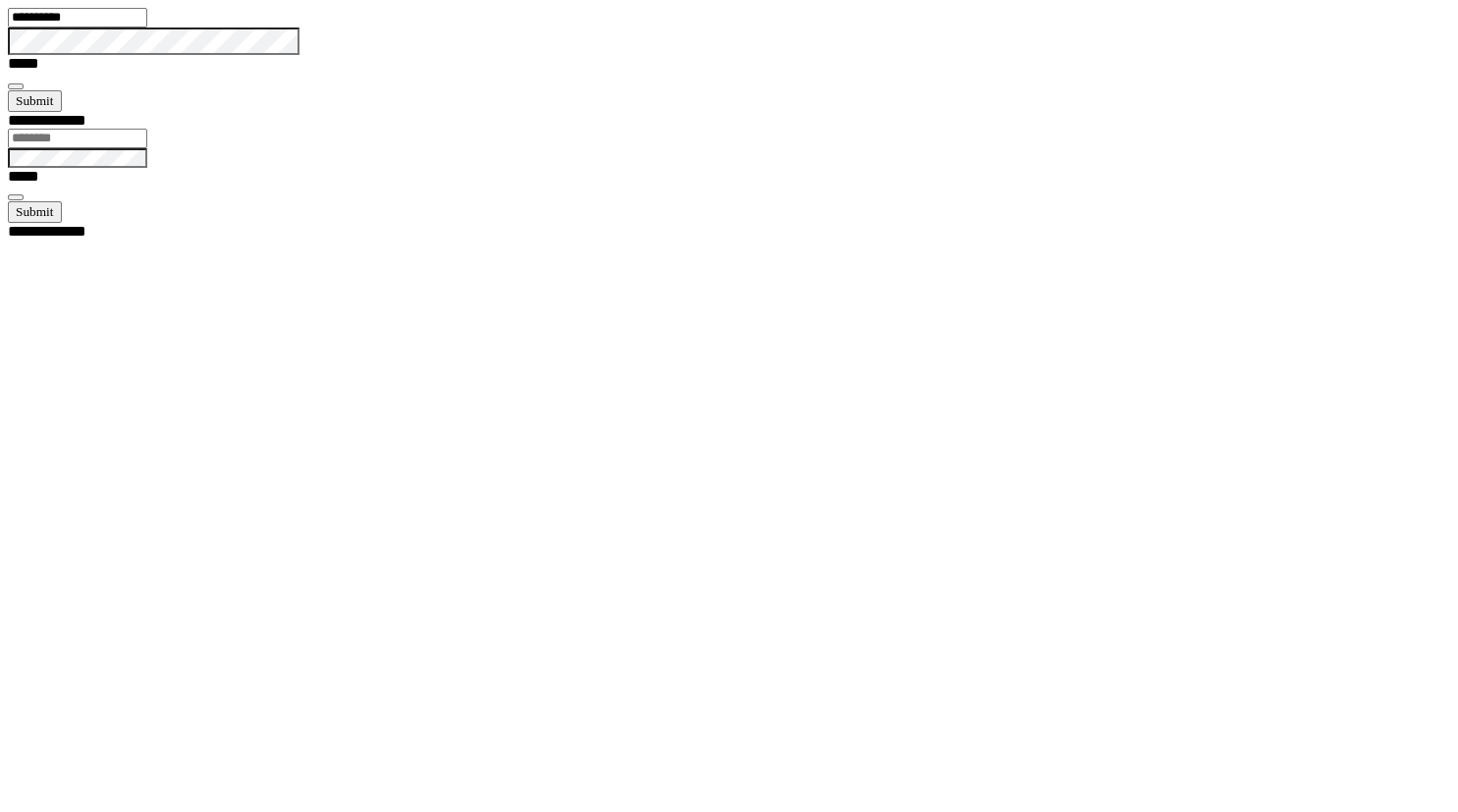 type on "**********" 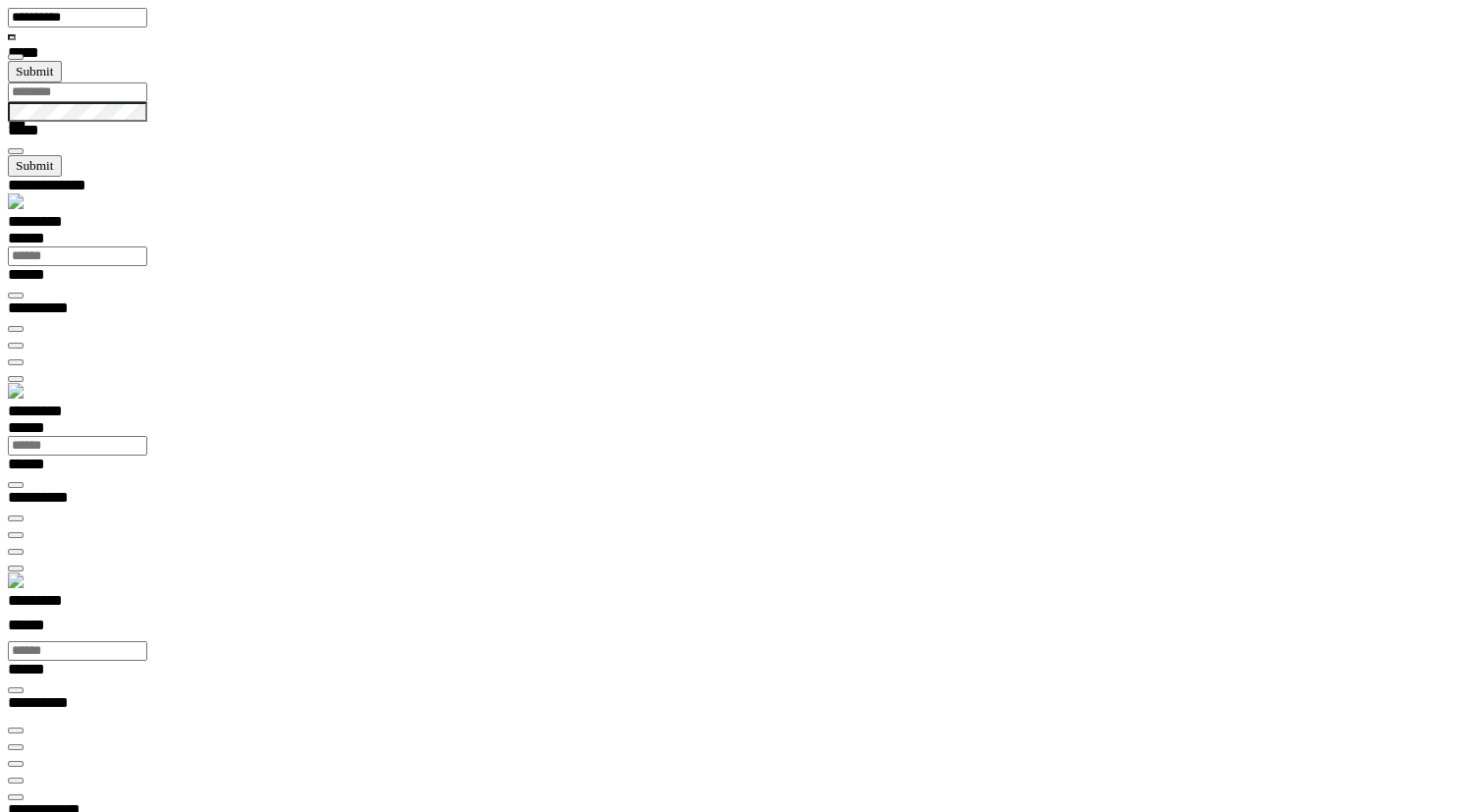 click on "*********" at bounding box center [56, 604] 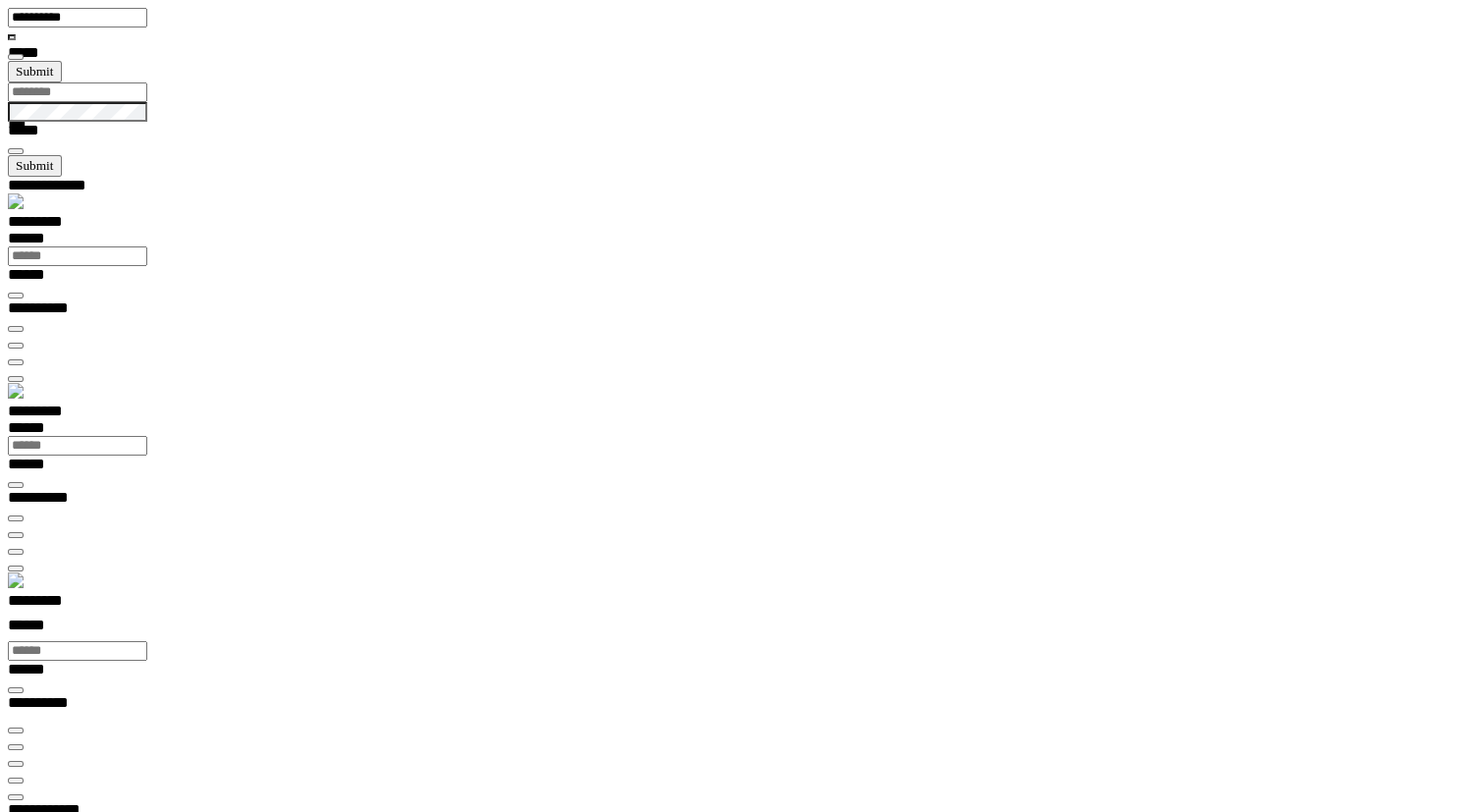 click on "********* ******" at bounding box center (736, 617) 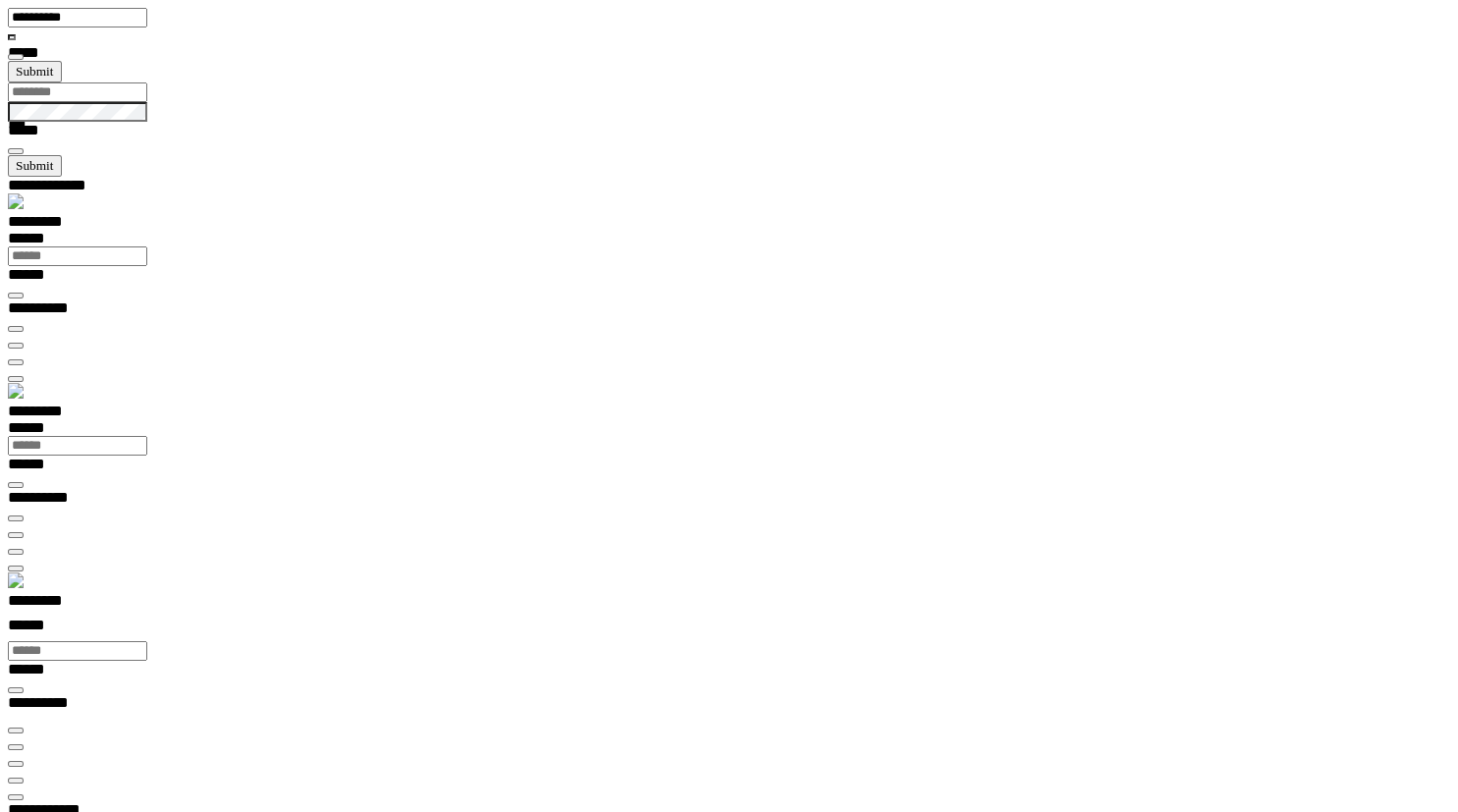 scroll, scrollTop: 0, scrollLeft: 0, axis: both 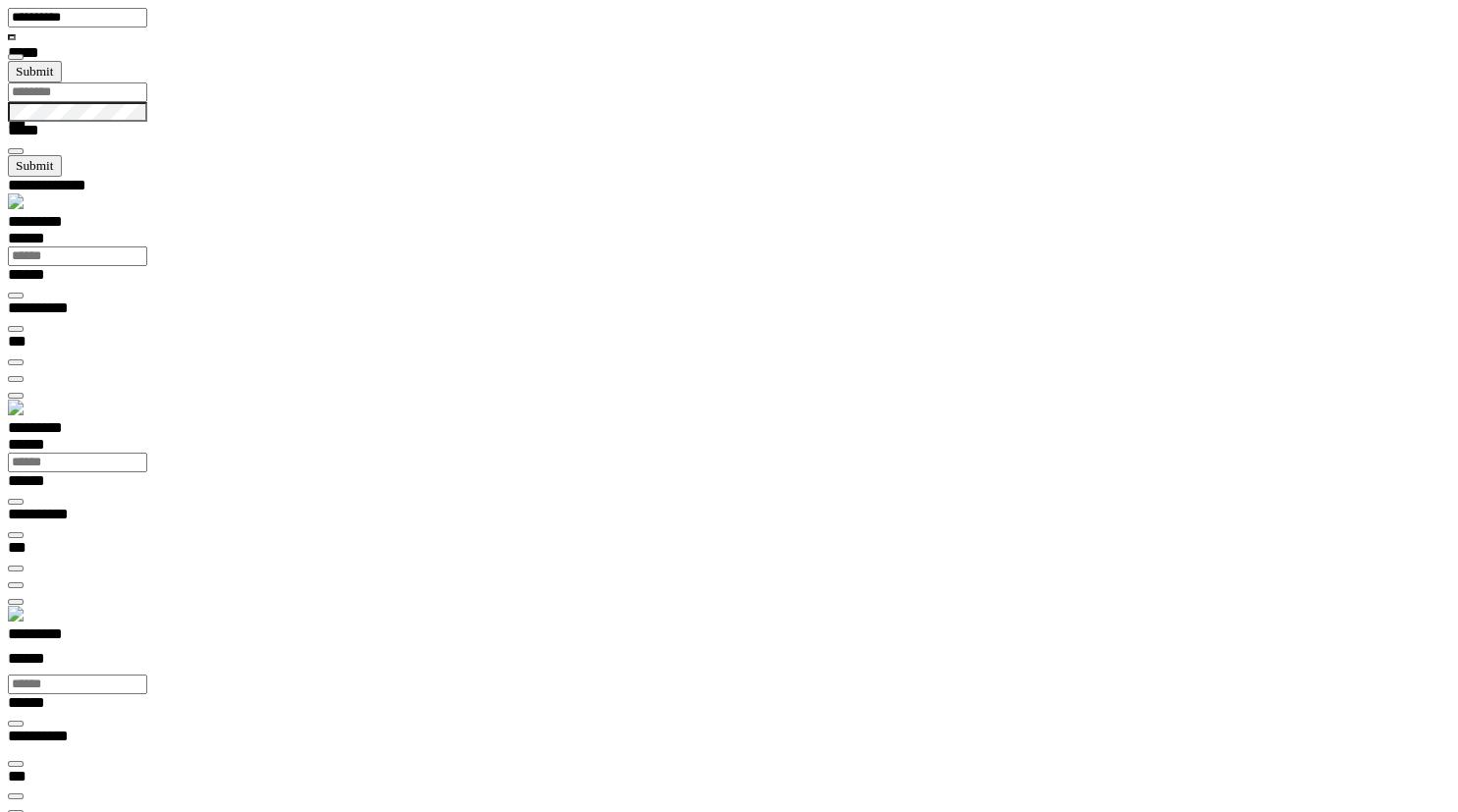 click on "**********" at bounding box center (73, 13628) 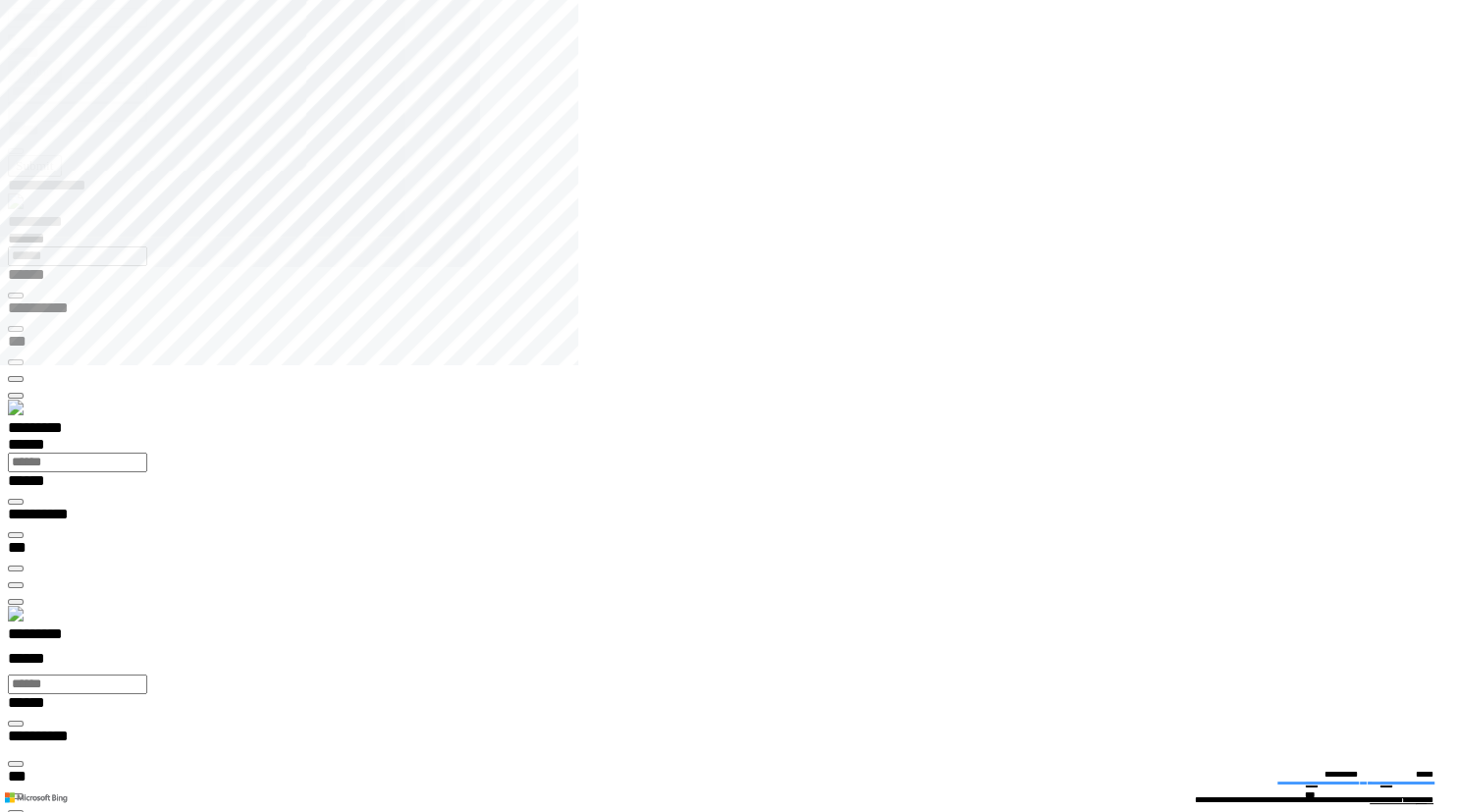 type on "**********" 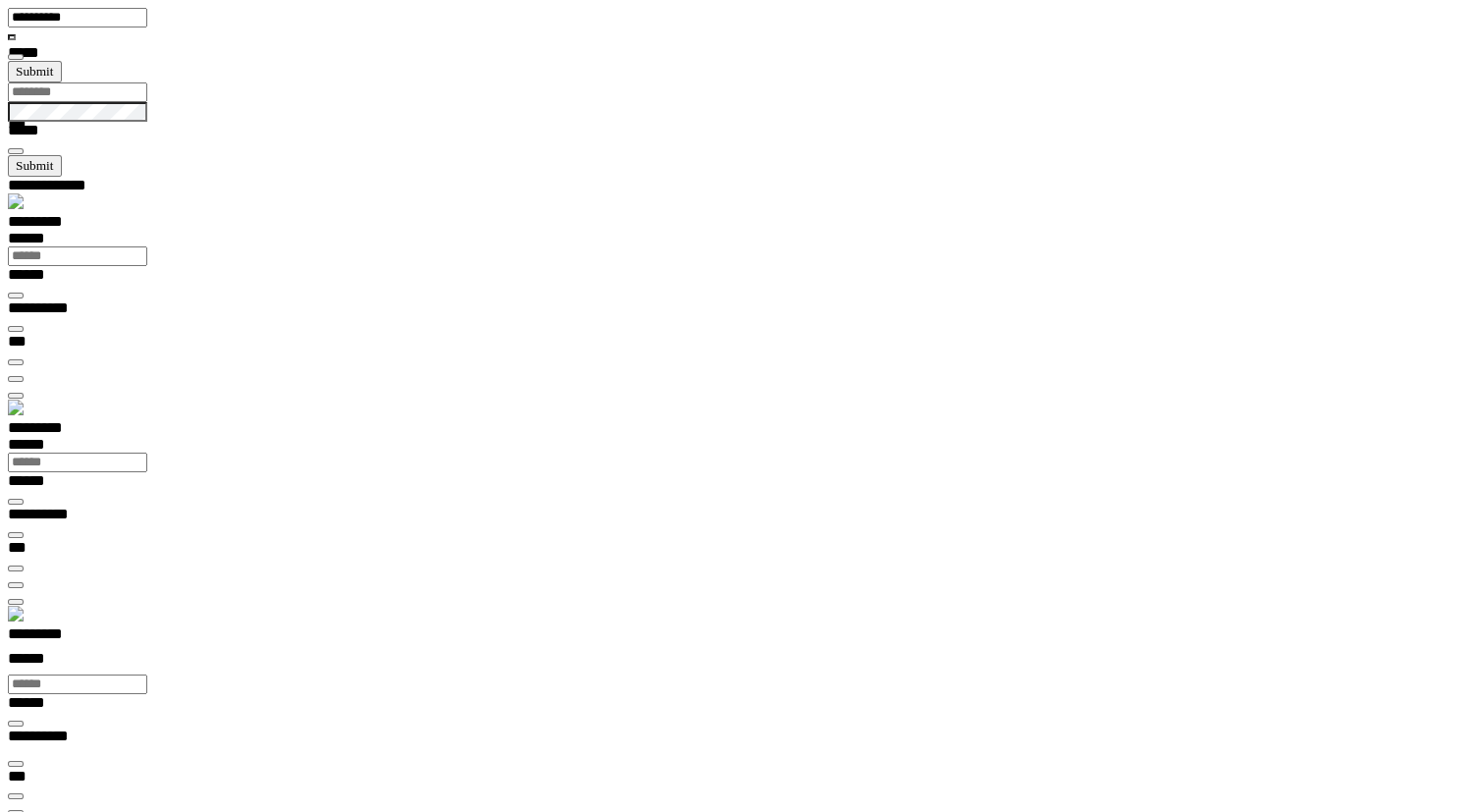 scroll, scrollTop: 97477, scrollLeft: 97985, axis: both 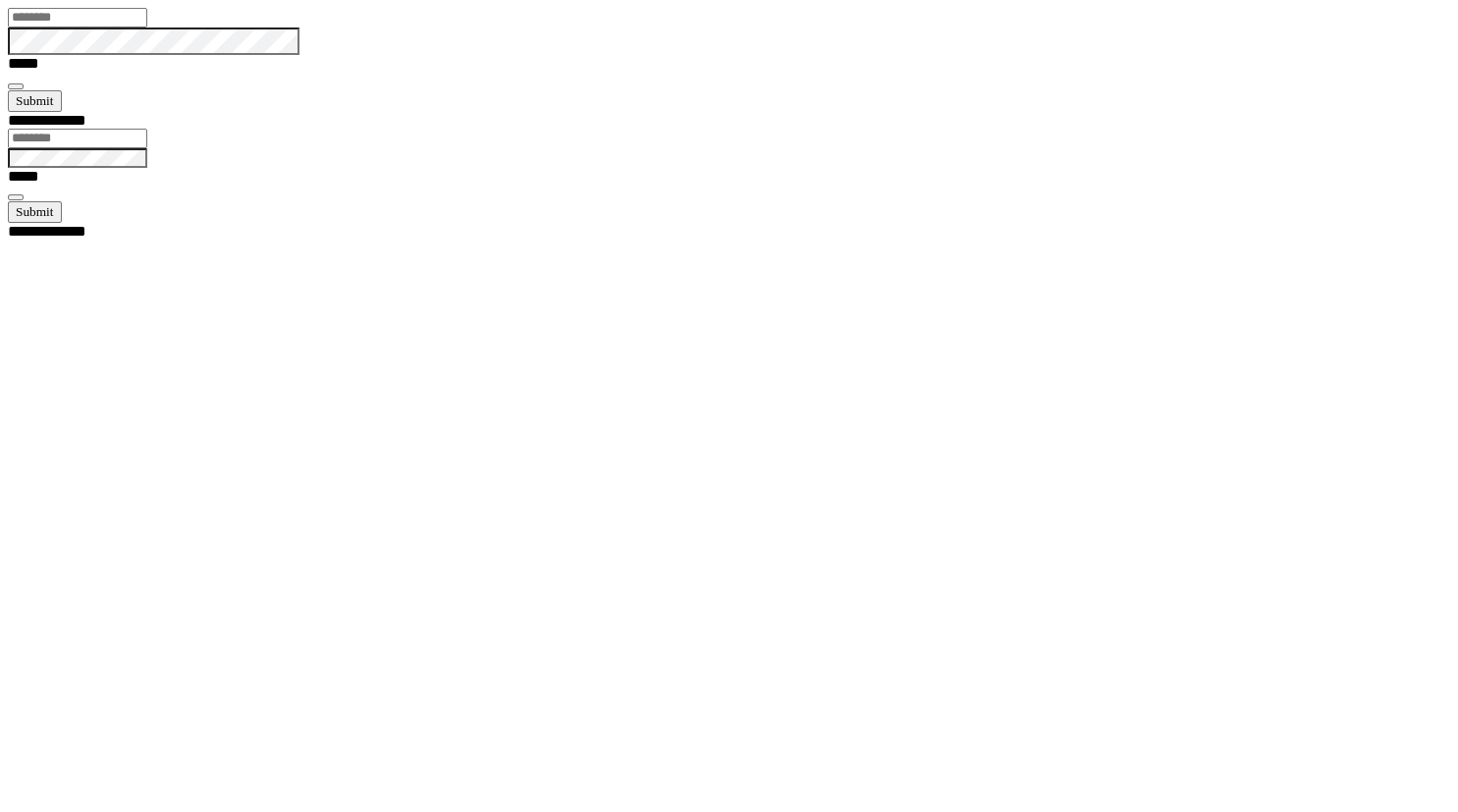 click at bounding box center [78, 18] 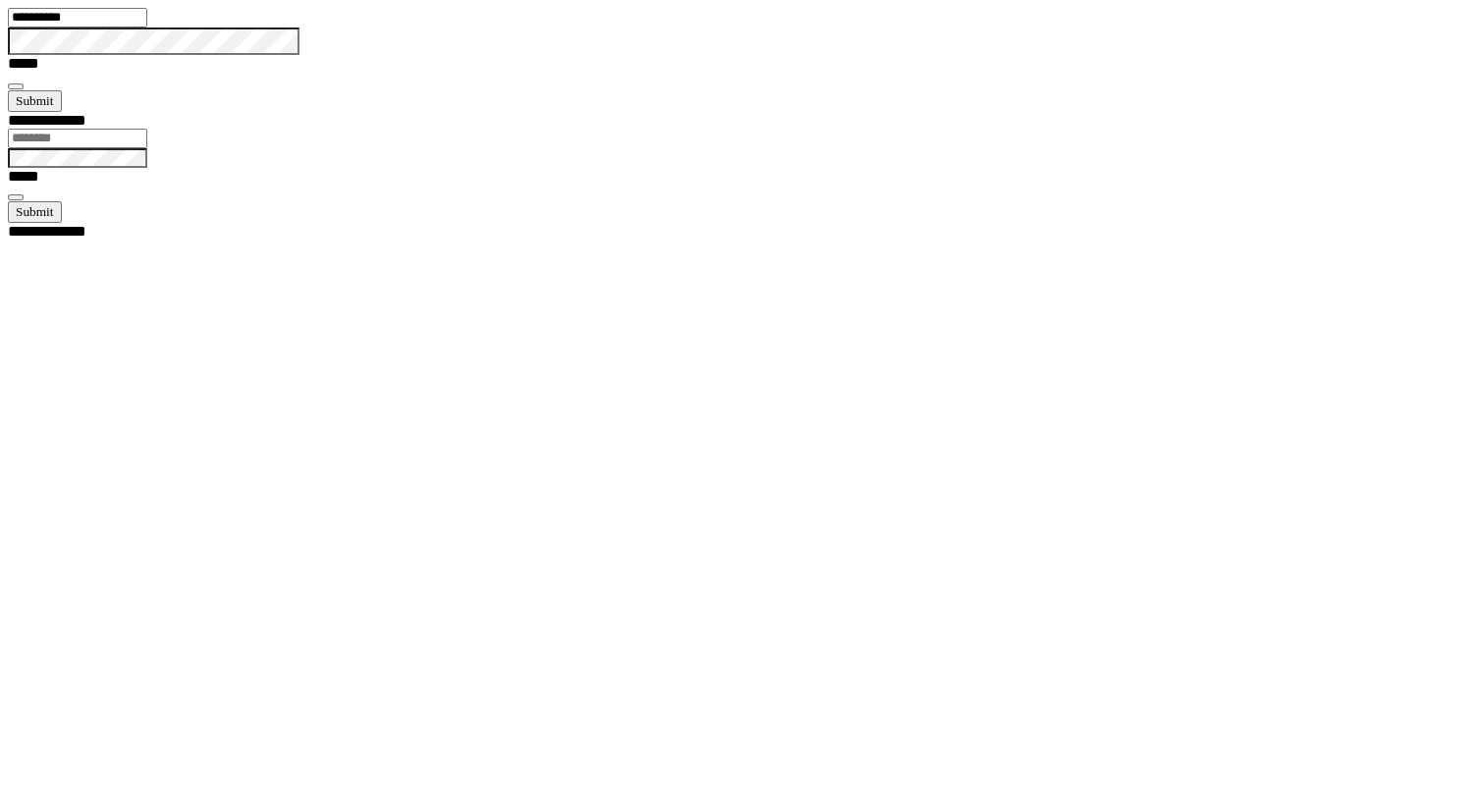 type on "**********" 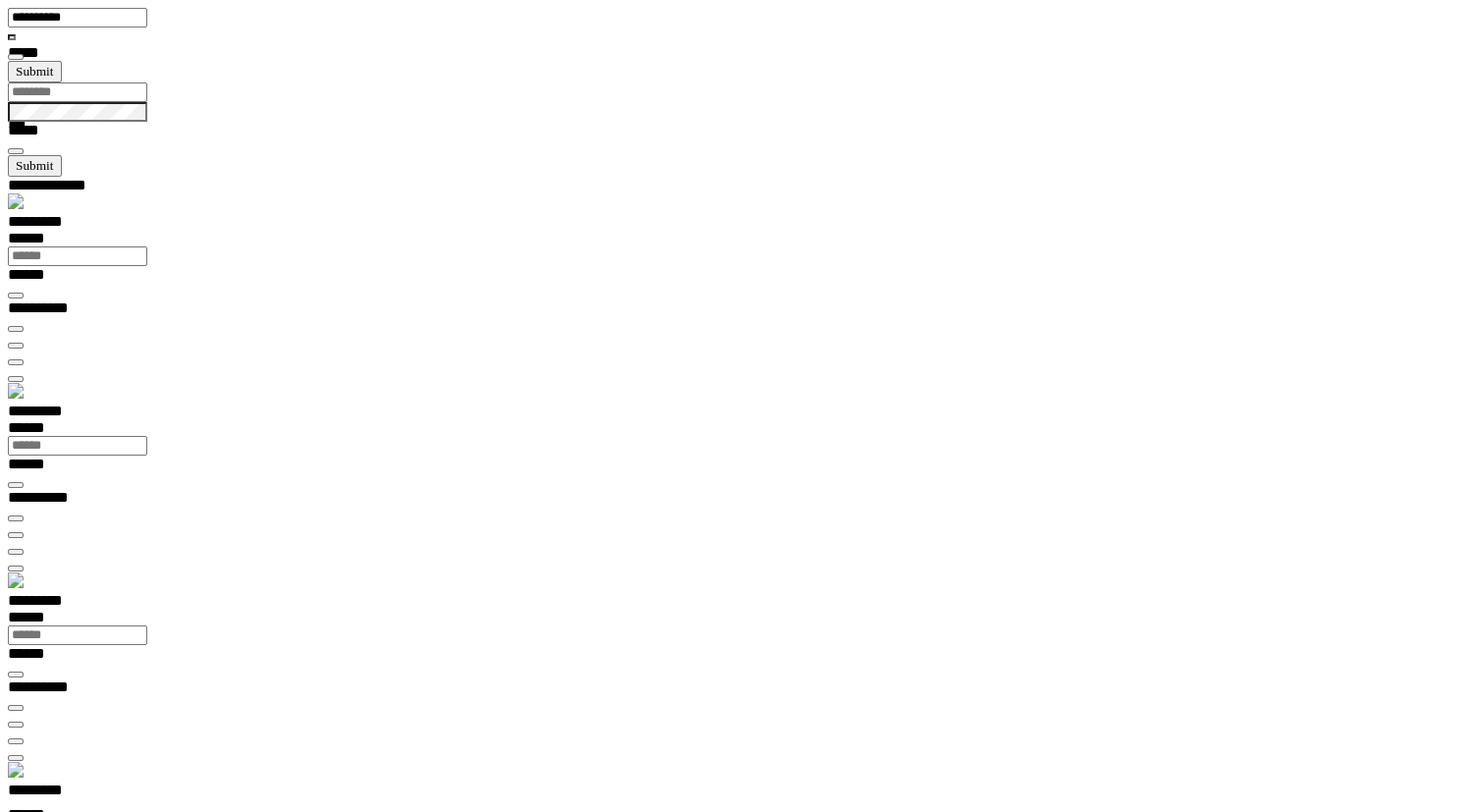 click on "*********" at bounding box center [56, 793] 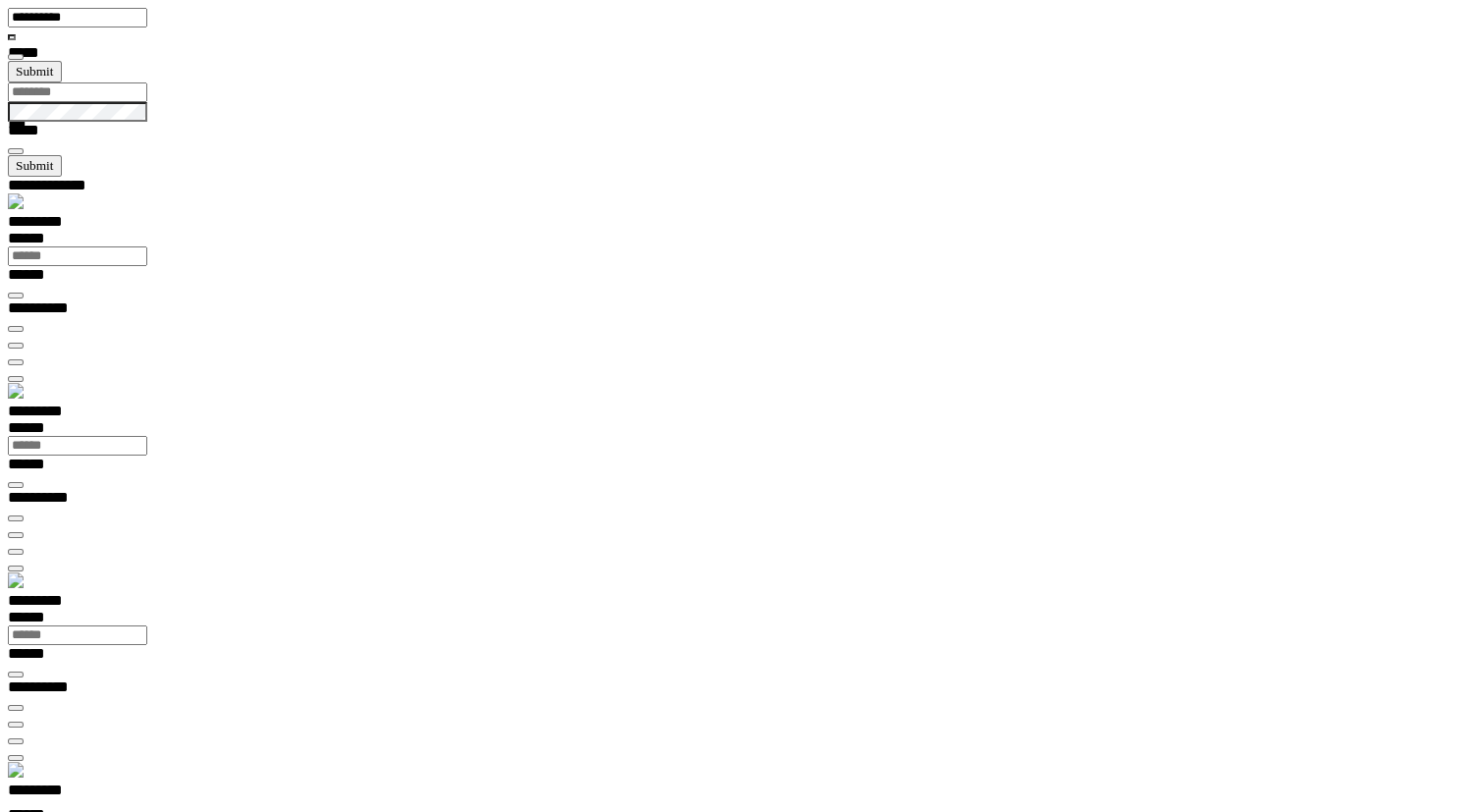 scroll, scrollTop: 0, scrollLeft: 0, axis: both 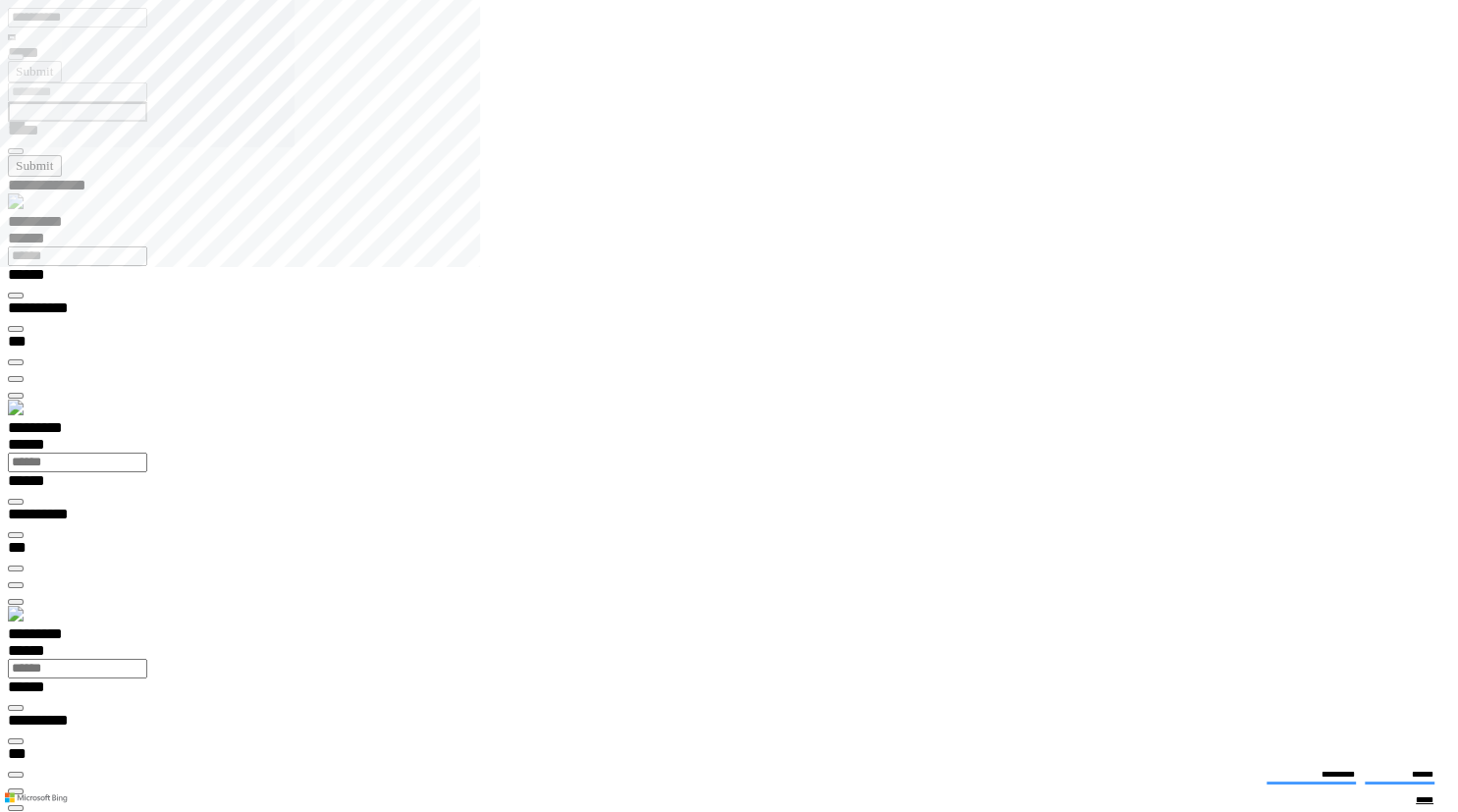 click at bounding box center [16, 13803] 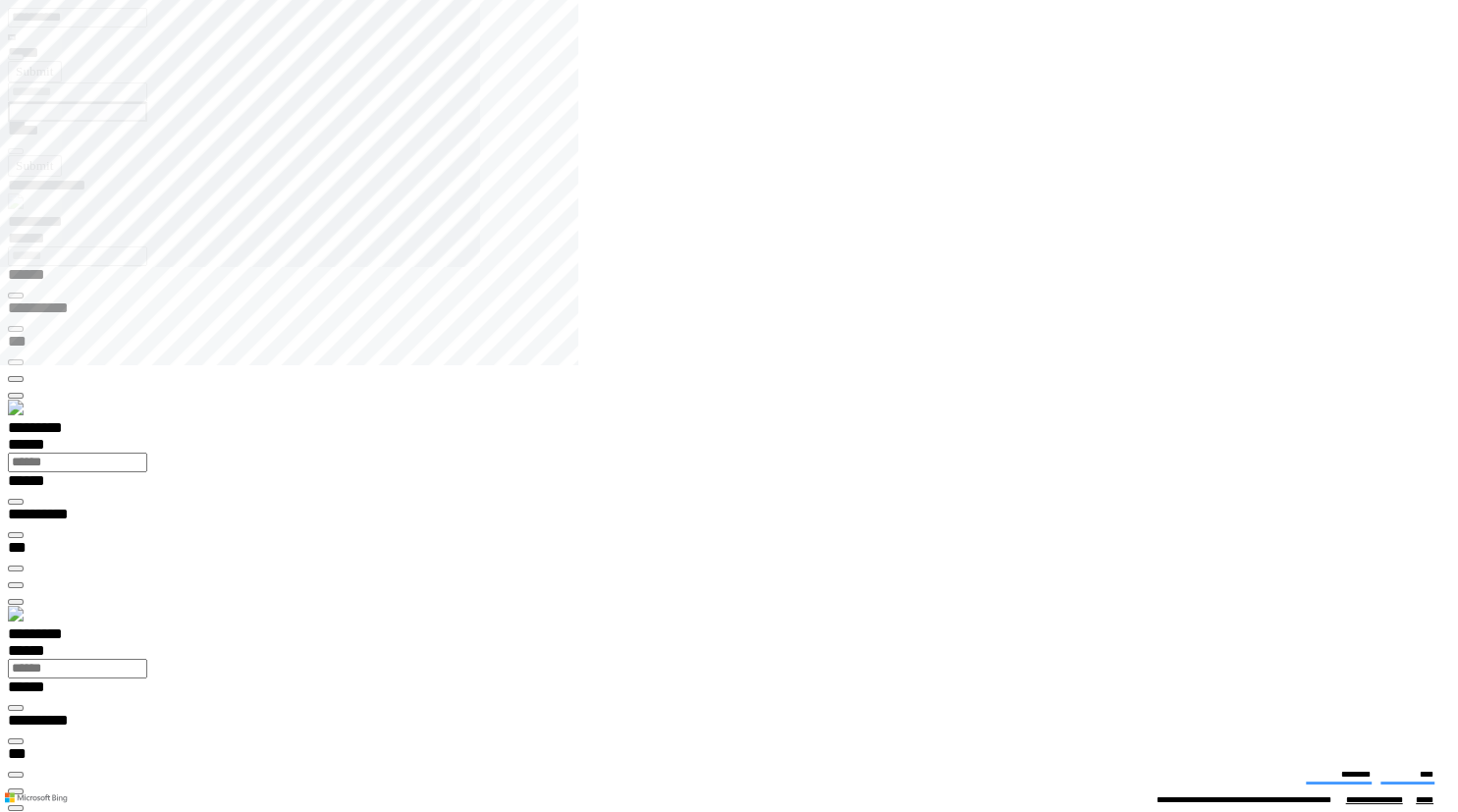 click at bounding box center (530, 13730) 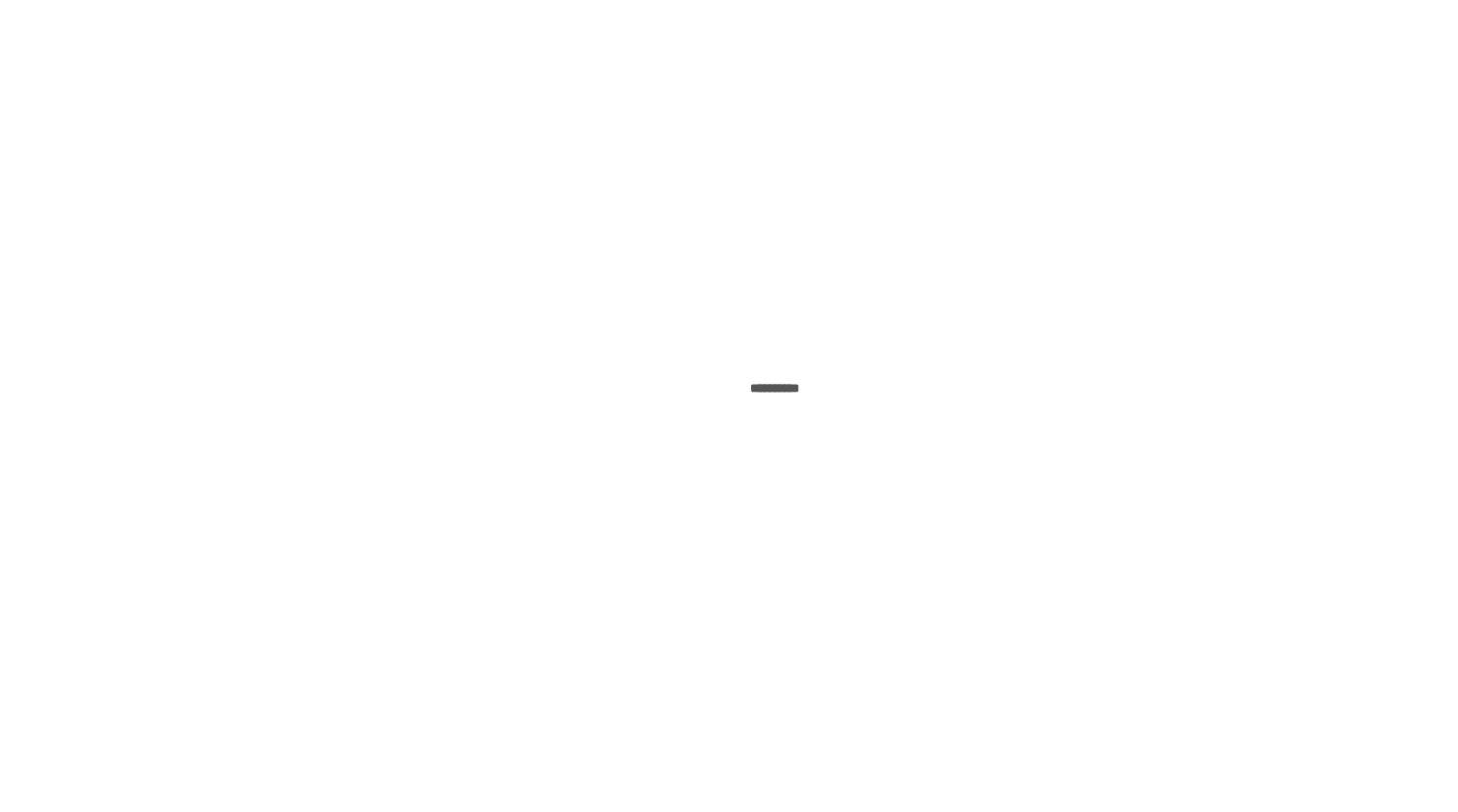 scroll, scrollTop: 0, scrollLeft: 0, axis: both 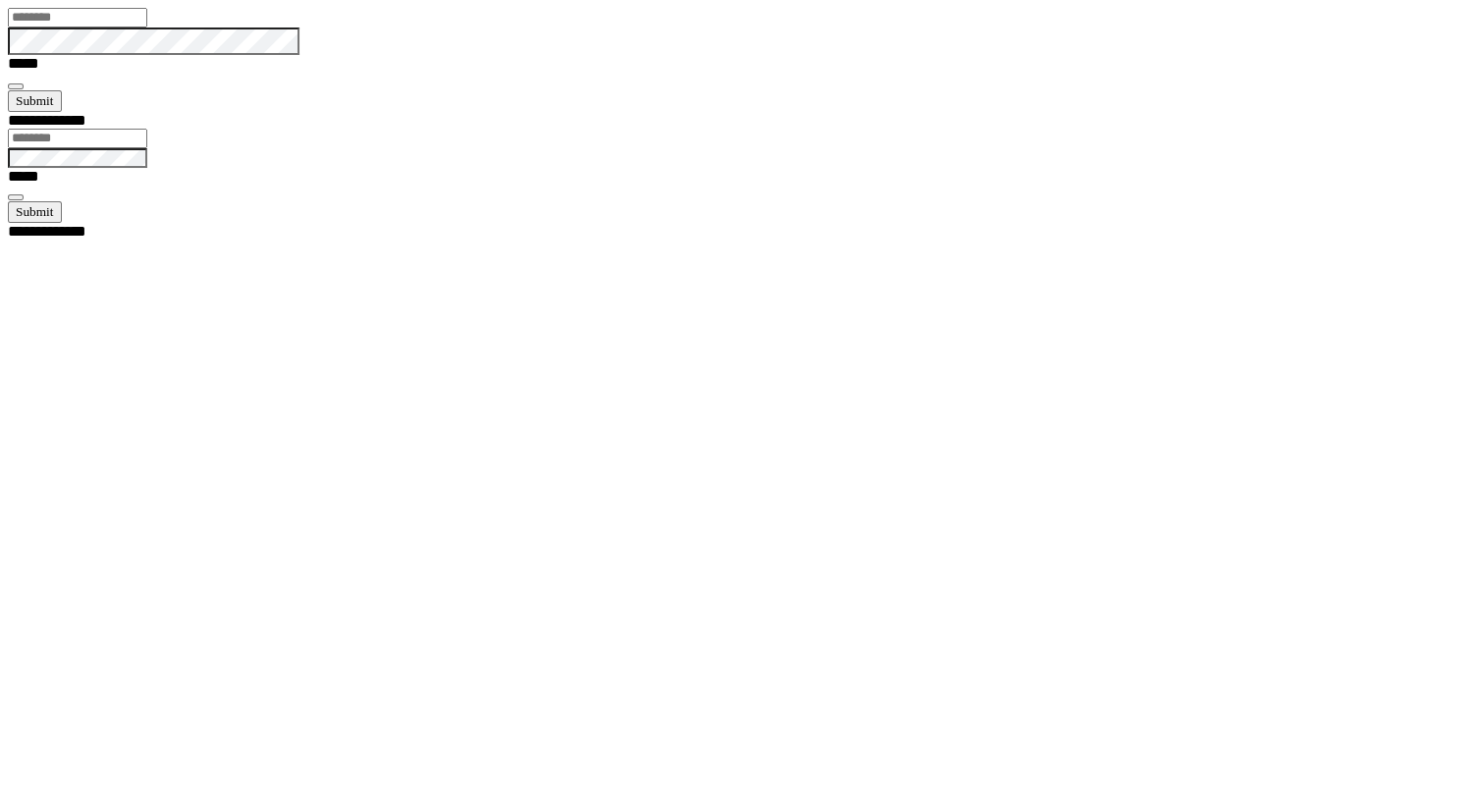 click at bounding box center (78, 18) 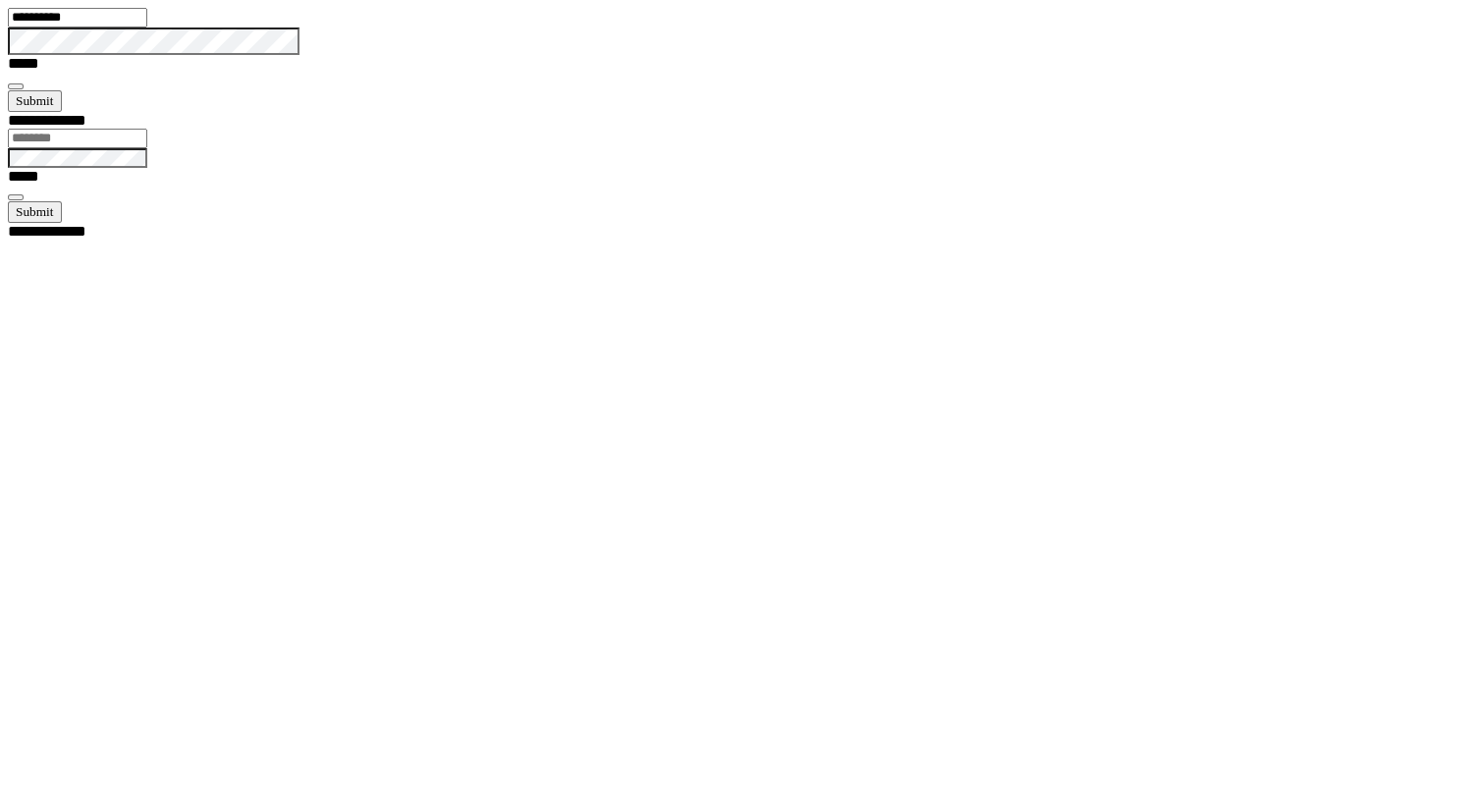 type on "**********" 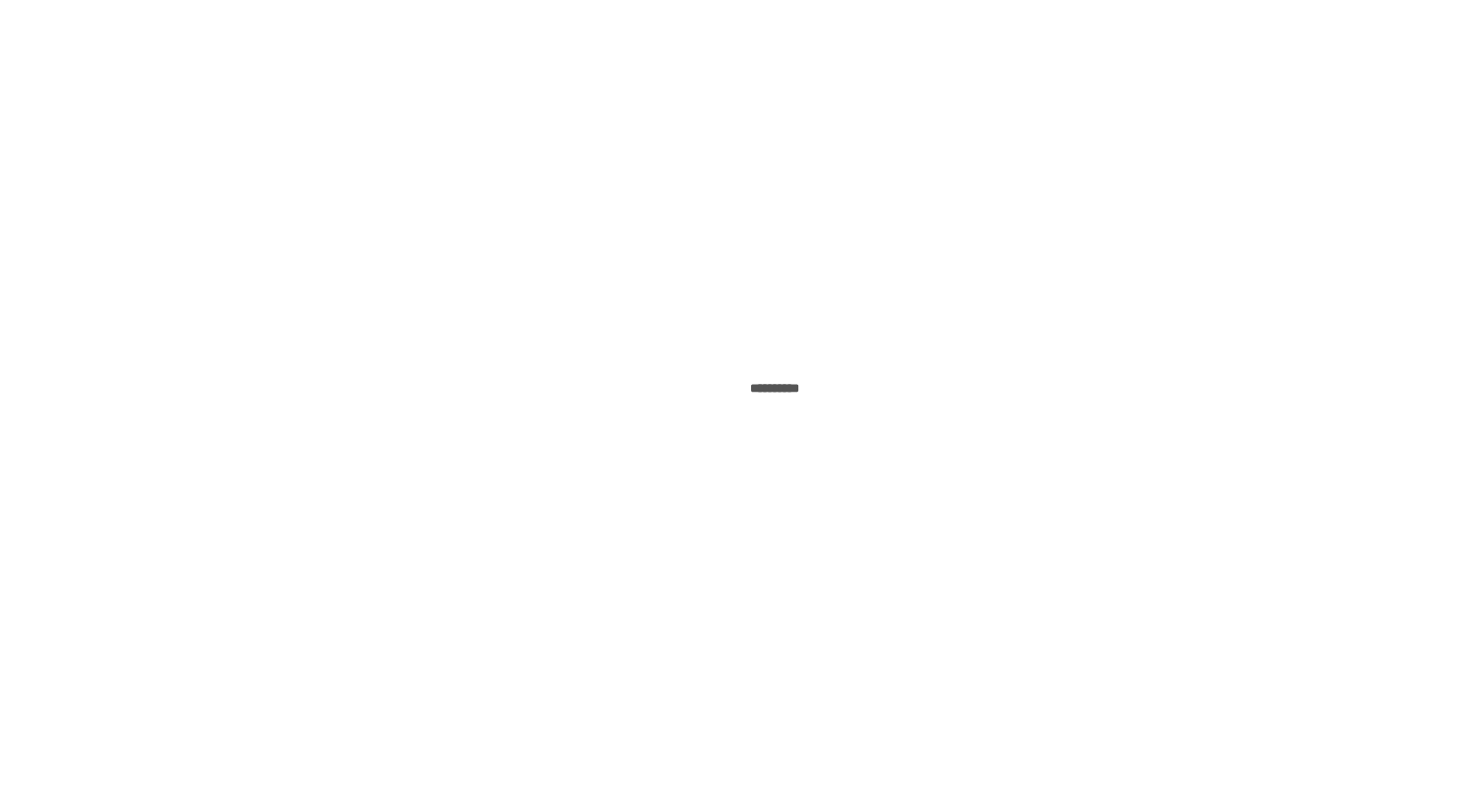 scroll, scrollTop: 0, scrollLeft: 0, axis: both 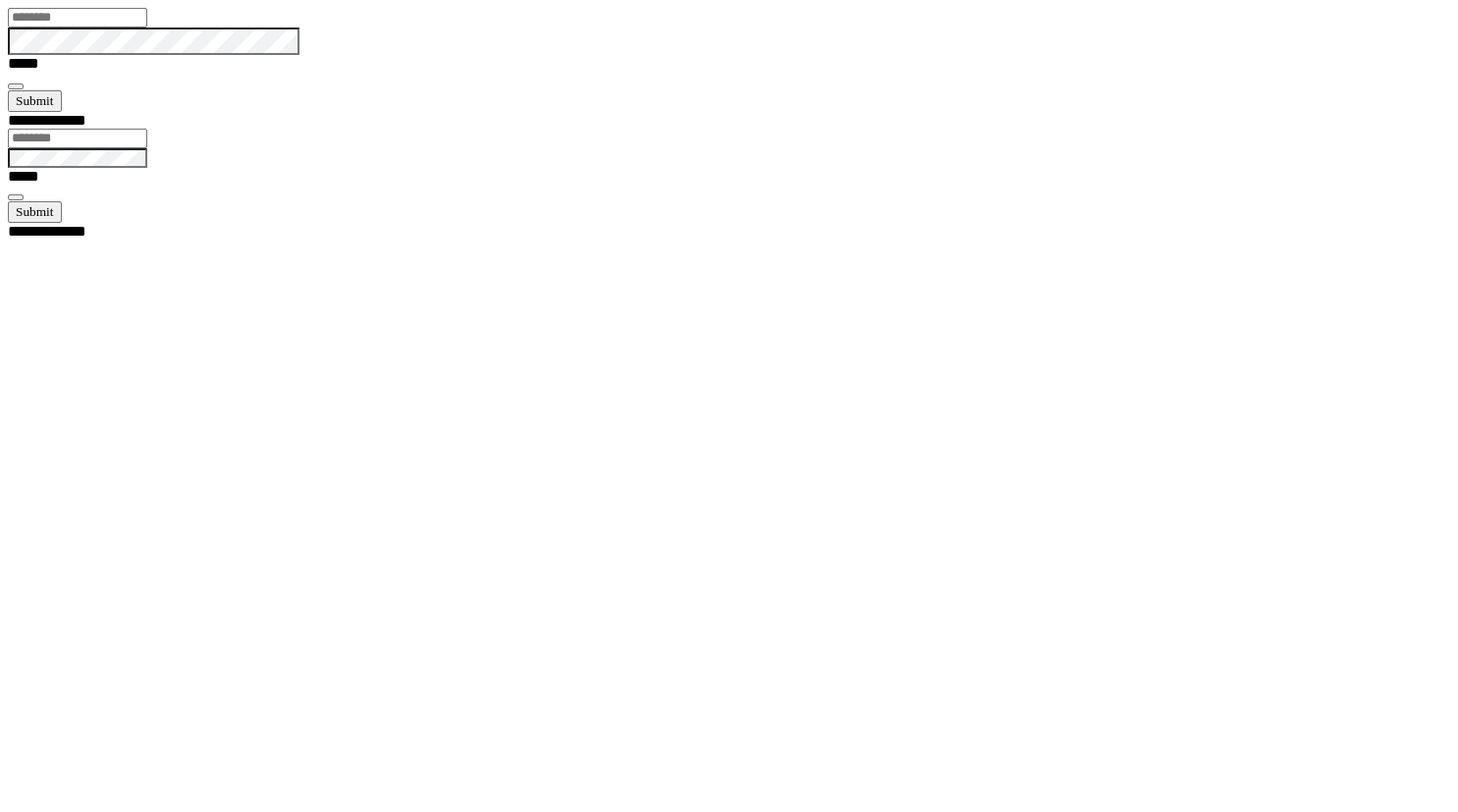 click at bounding box center (78, 18) 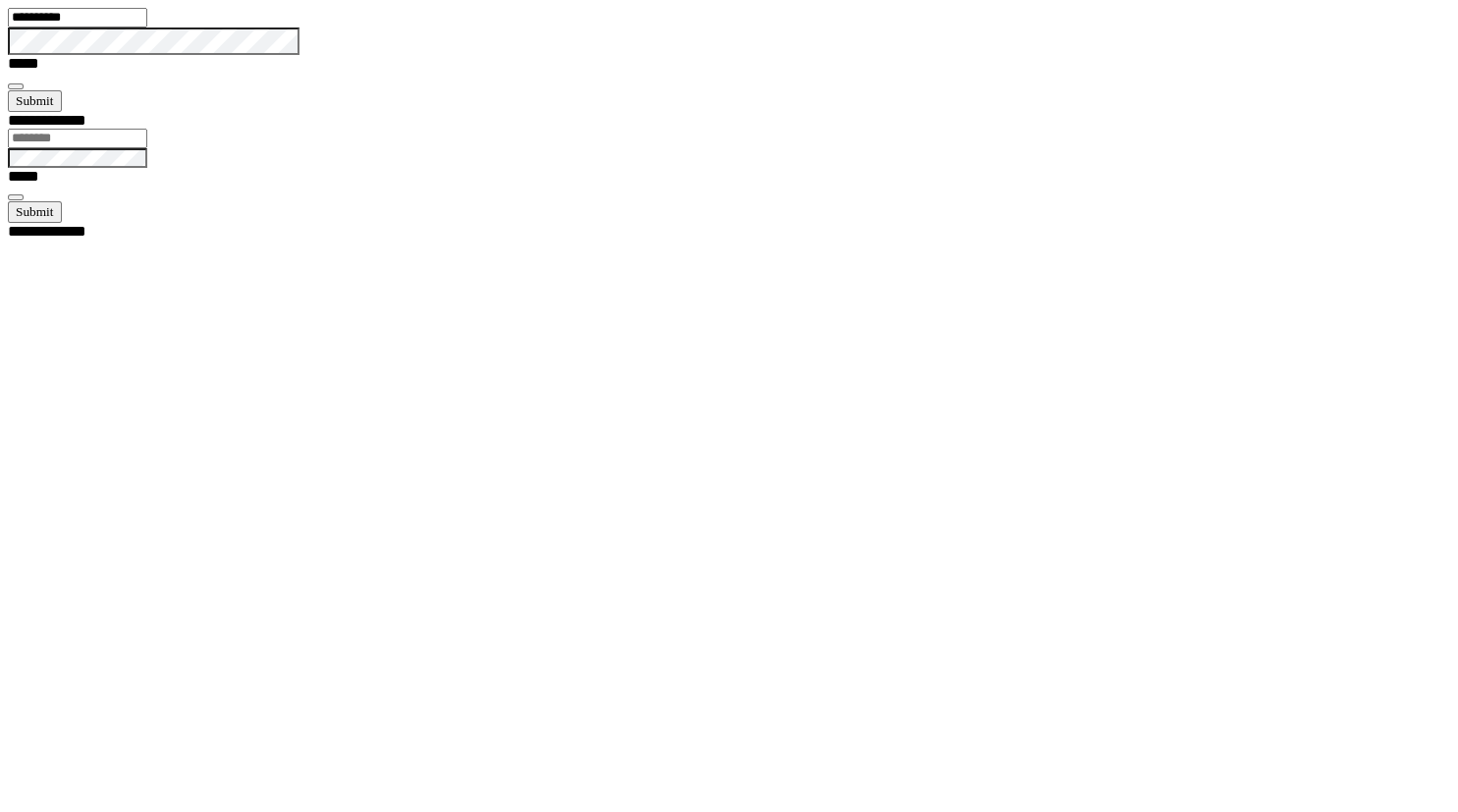 type on "**********" 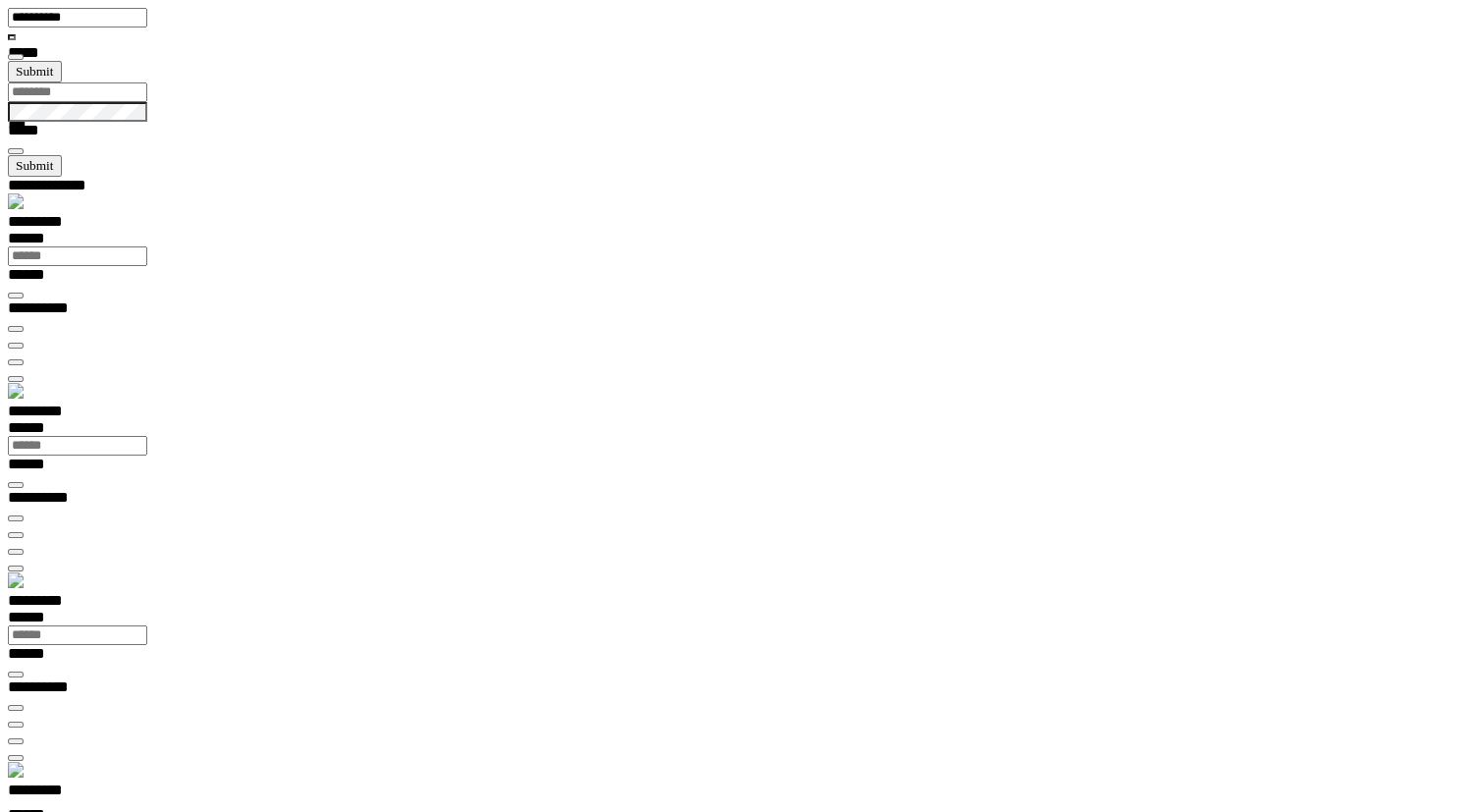 click on "*********" at bounding box center [56, 793] 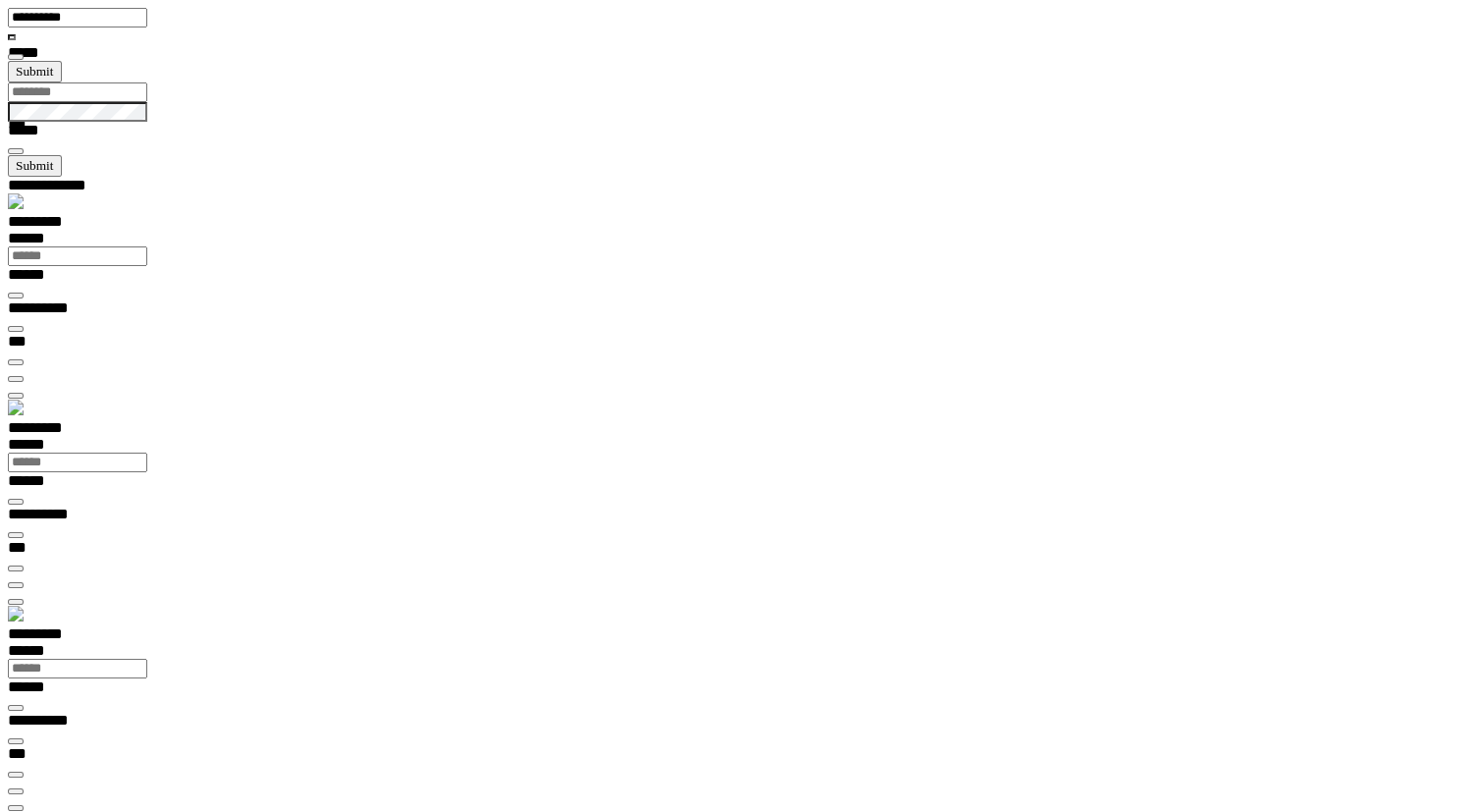 scroll, scrollTop: 2, scrollLeft: 1, axis: both 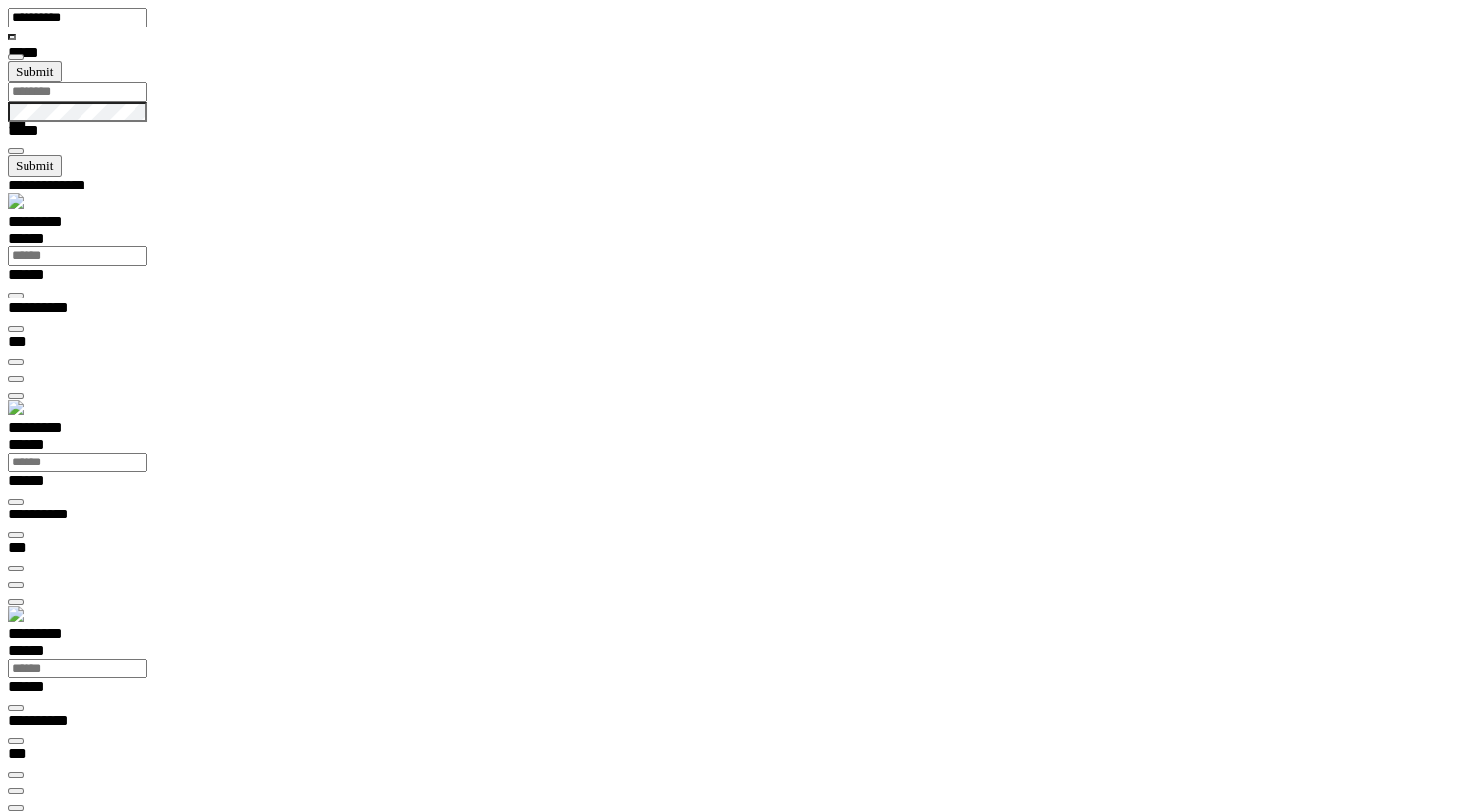 click on "**********" at bounding box center [736, 13751] 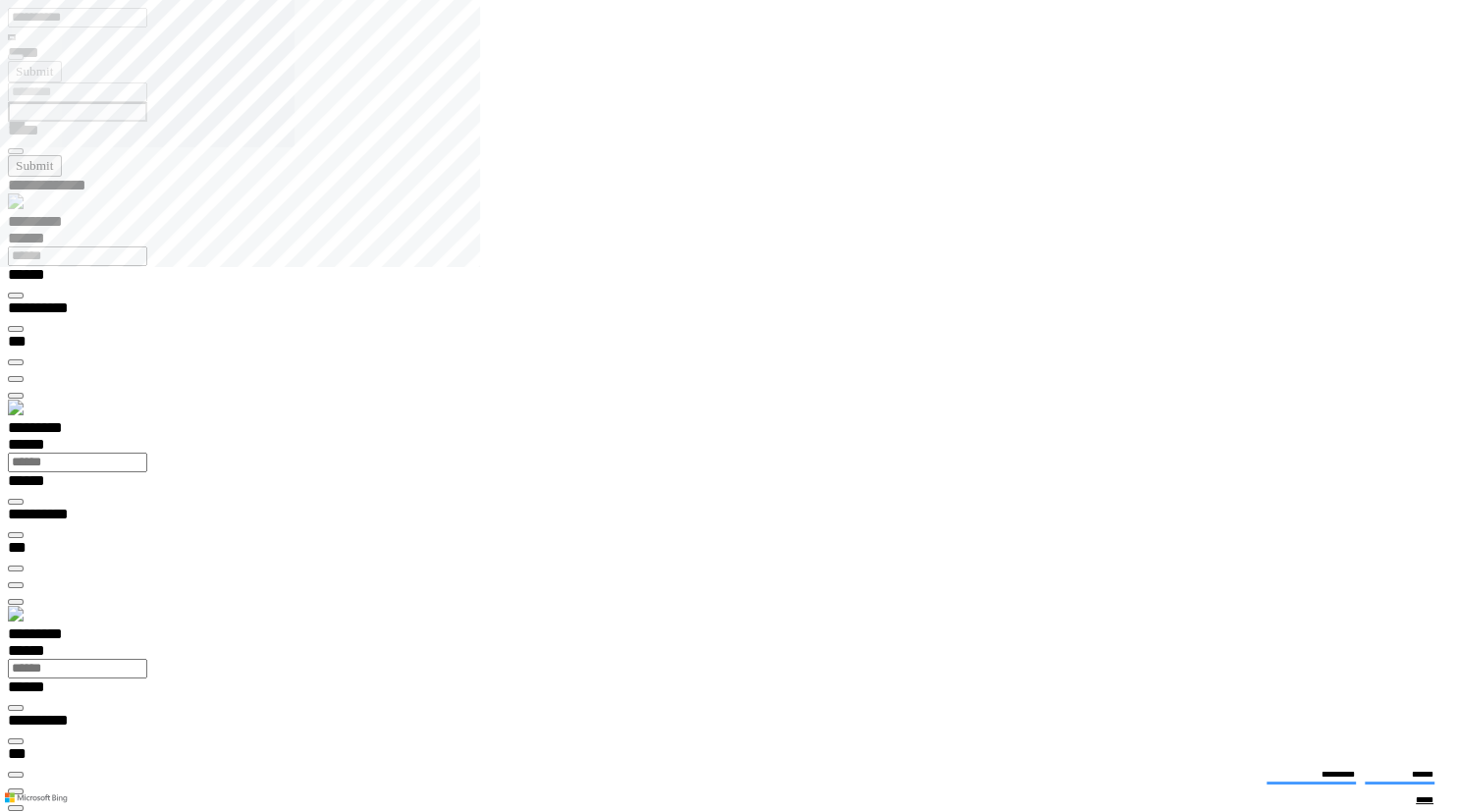 click at bounding box center (16, 13803) 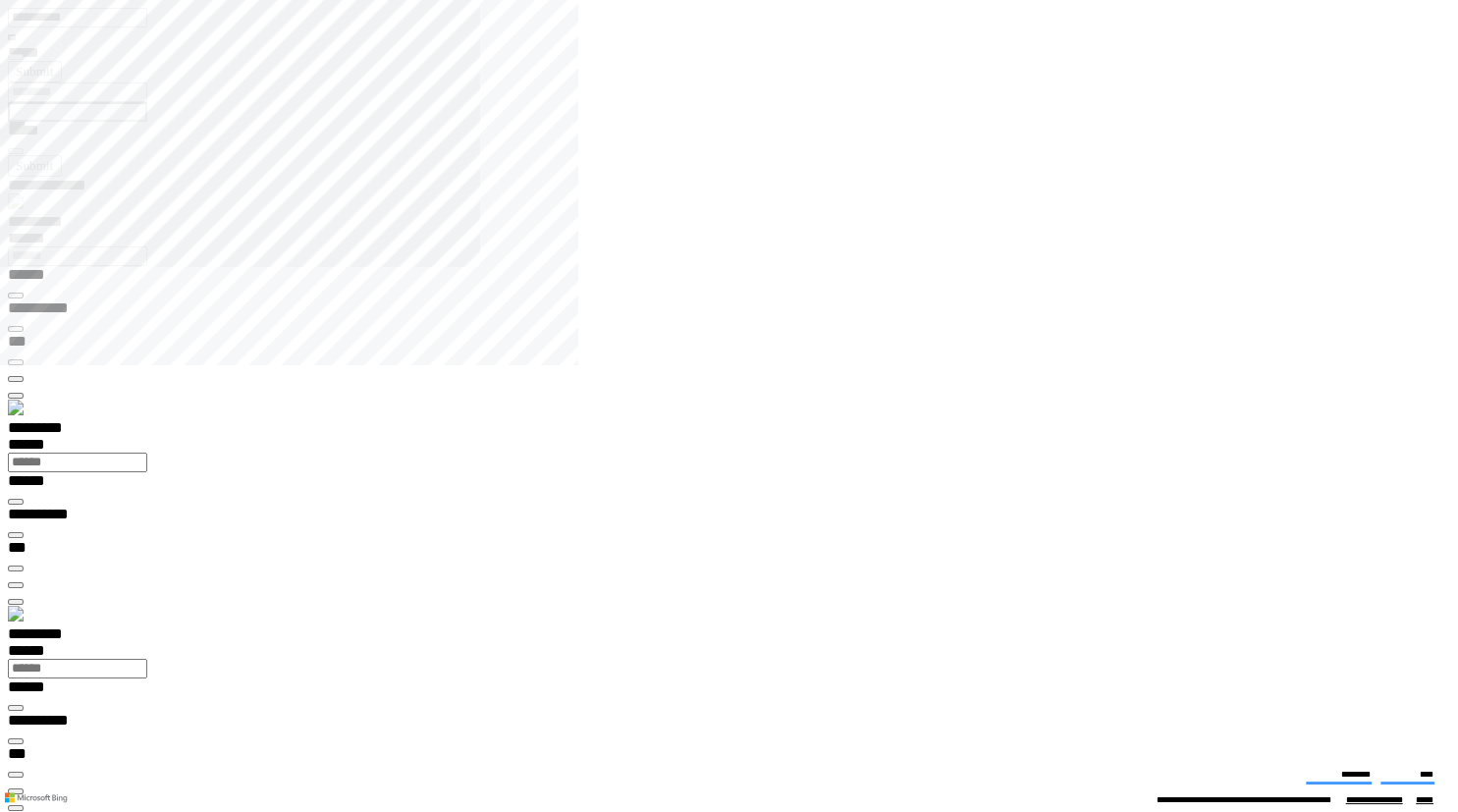 click on "**********" at bounding box center (69, 13834) 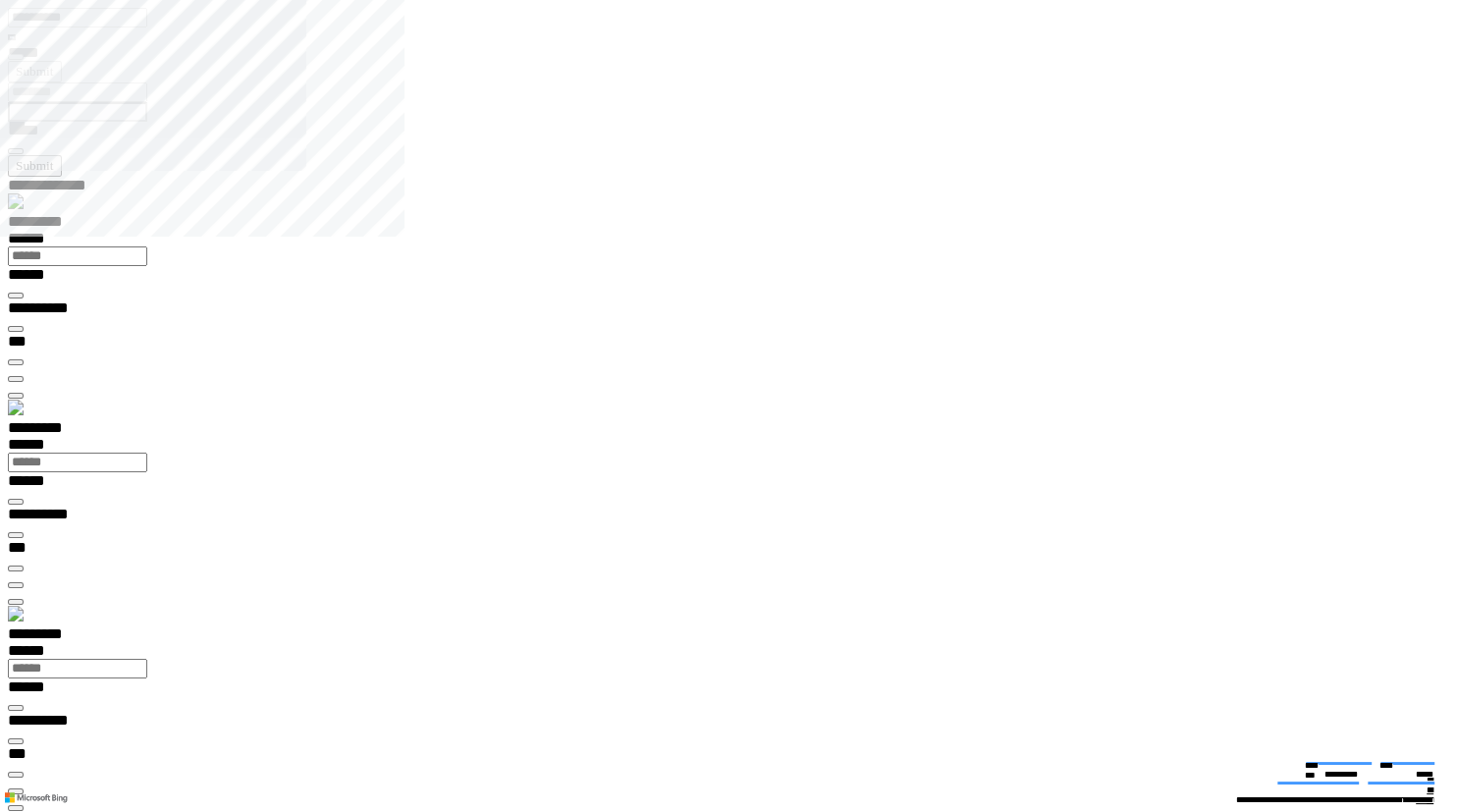 type on "**********" 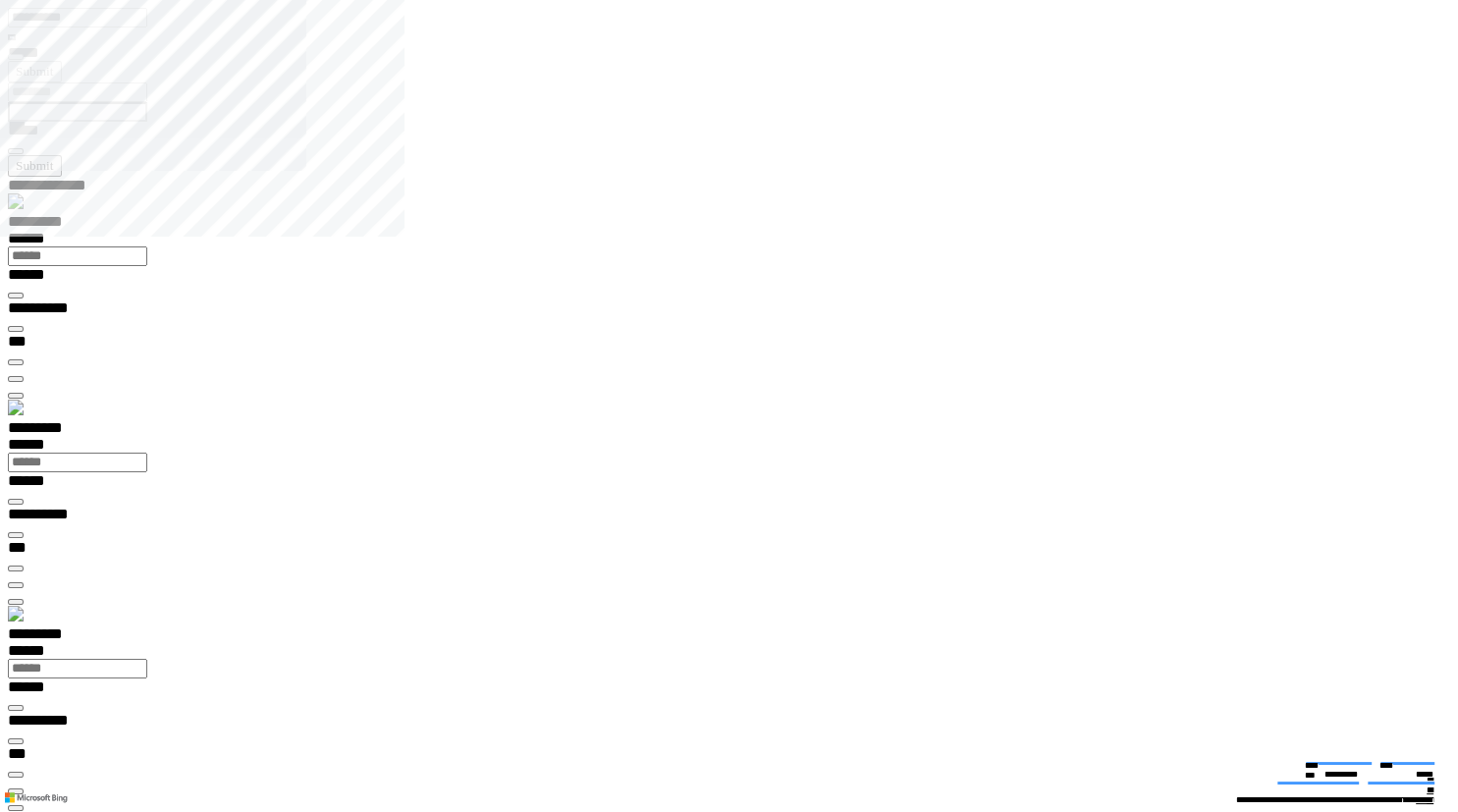 click on "**********" at bounding box center (38, 19677) 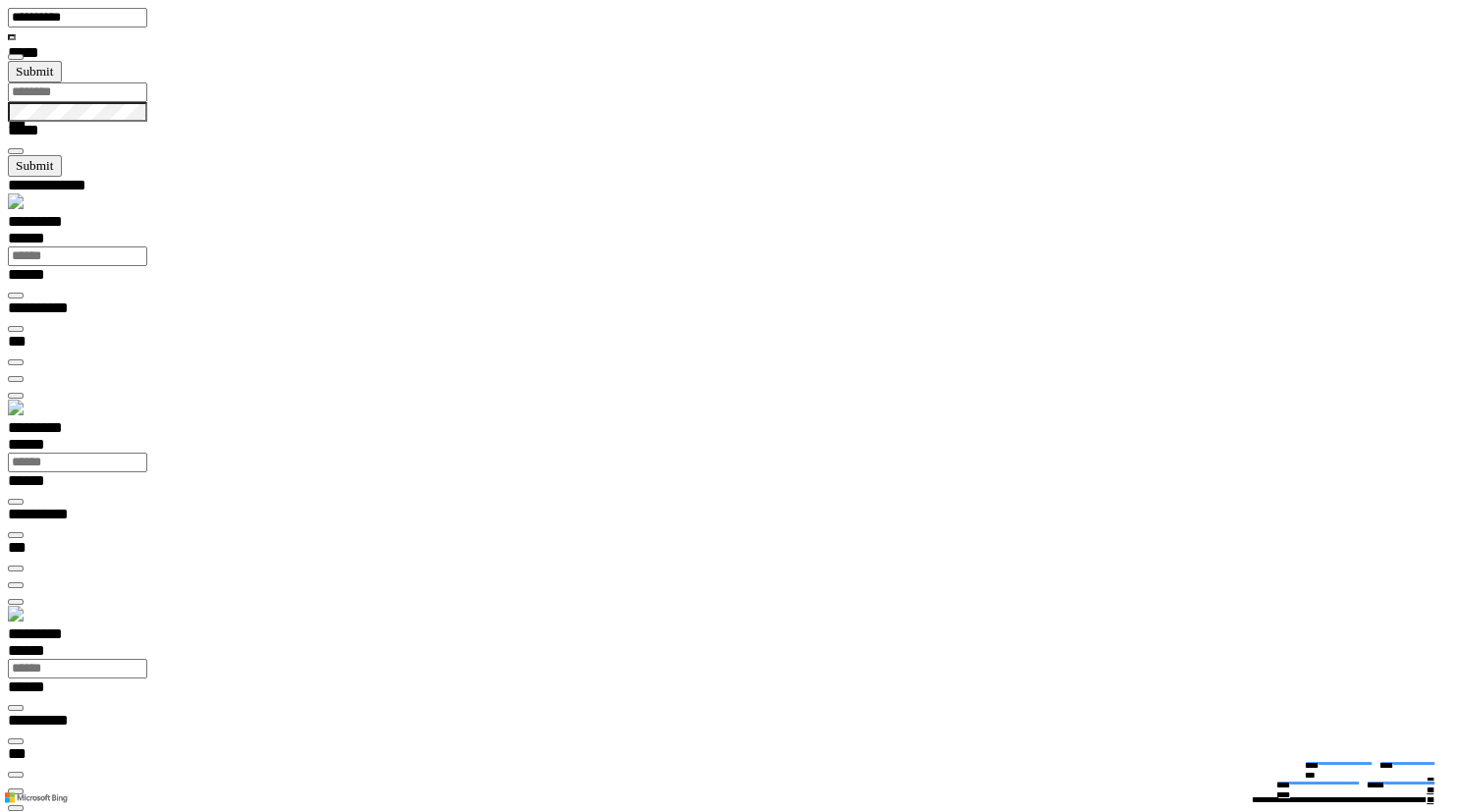 click at bounding box center (16, 14911) 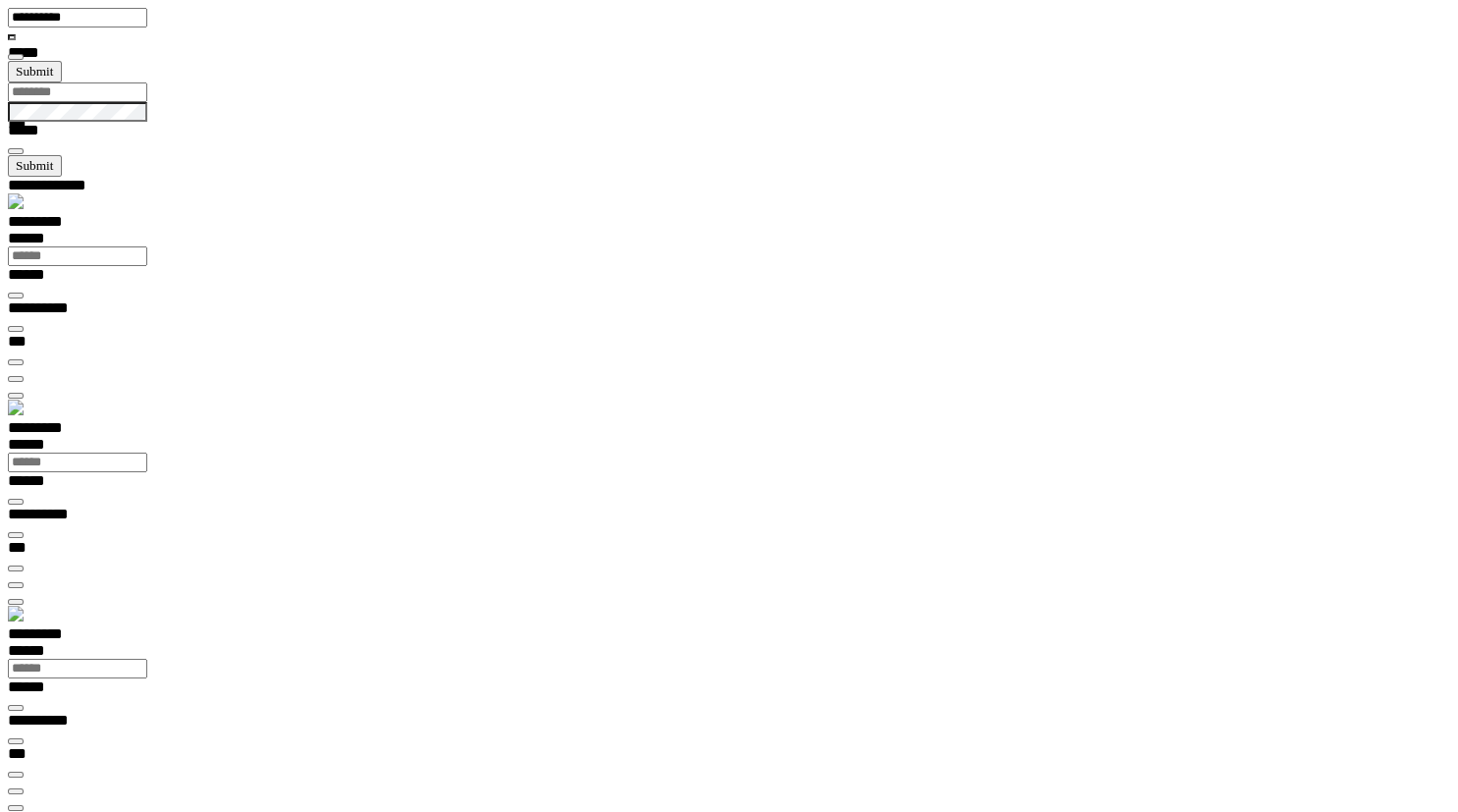 scroll, scrollTop: 97477, scrollLeft: 97985, axis: both 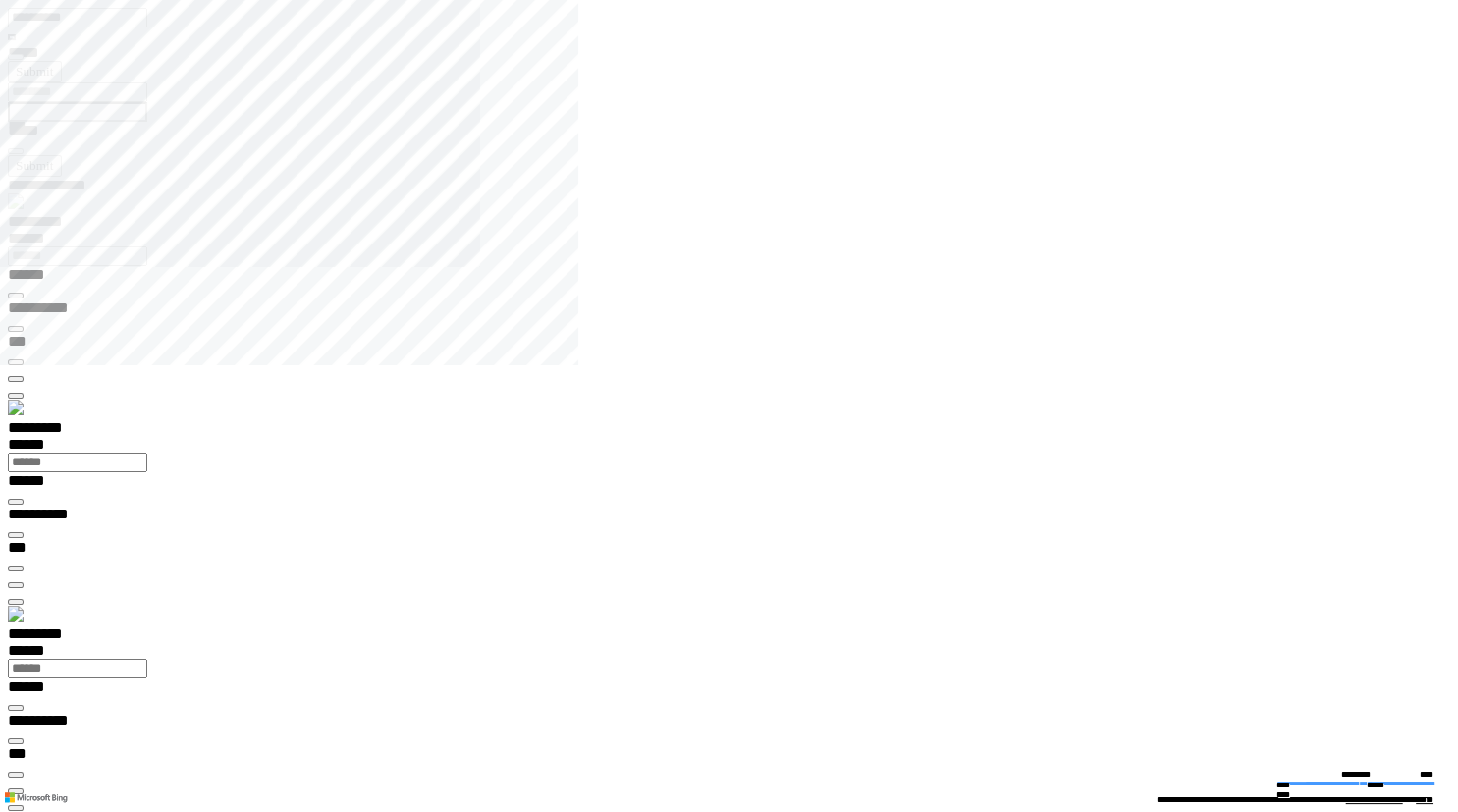 click on "**********" at bounding box center (69, 13834) 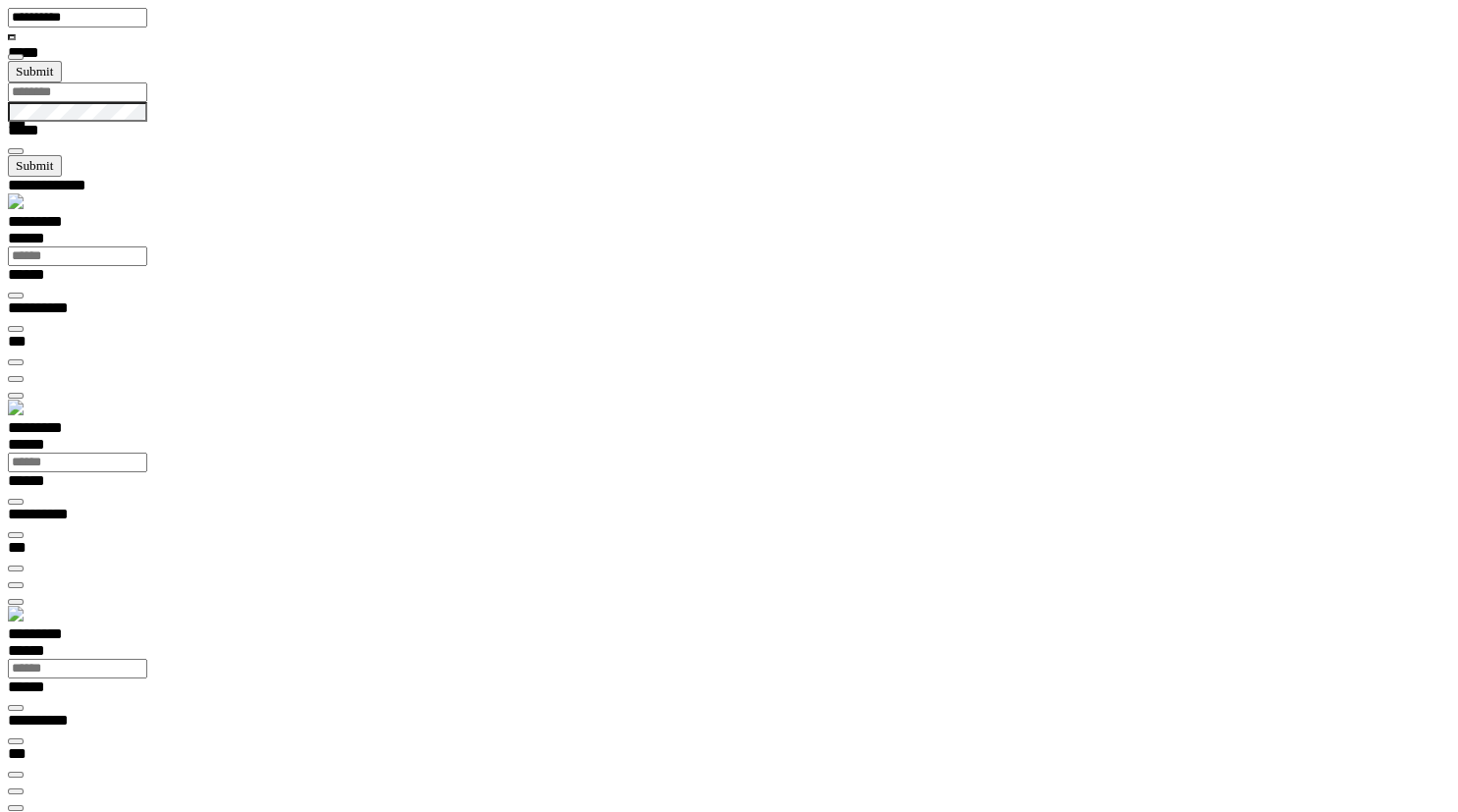 scroll, scrollTop: 97477, scrollLeft: 97985, axis: both 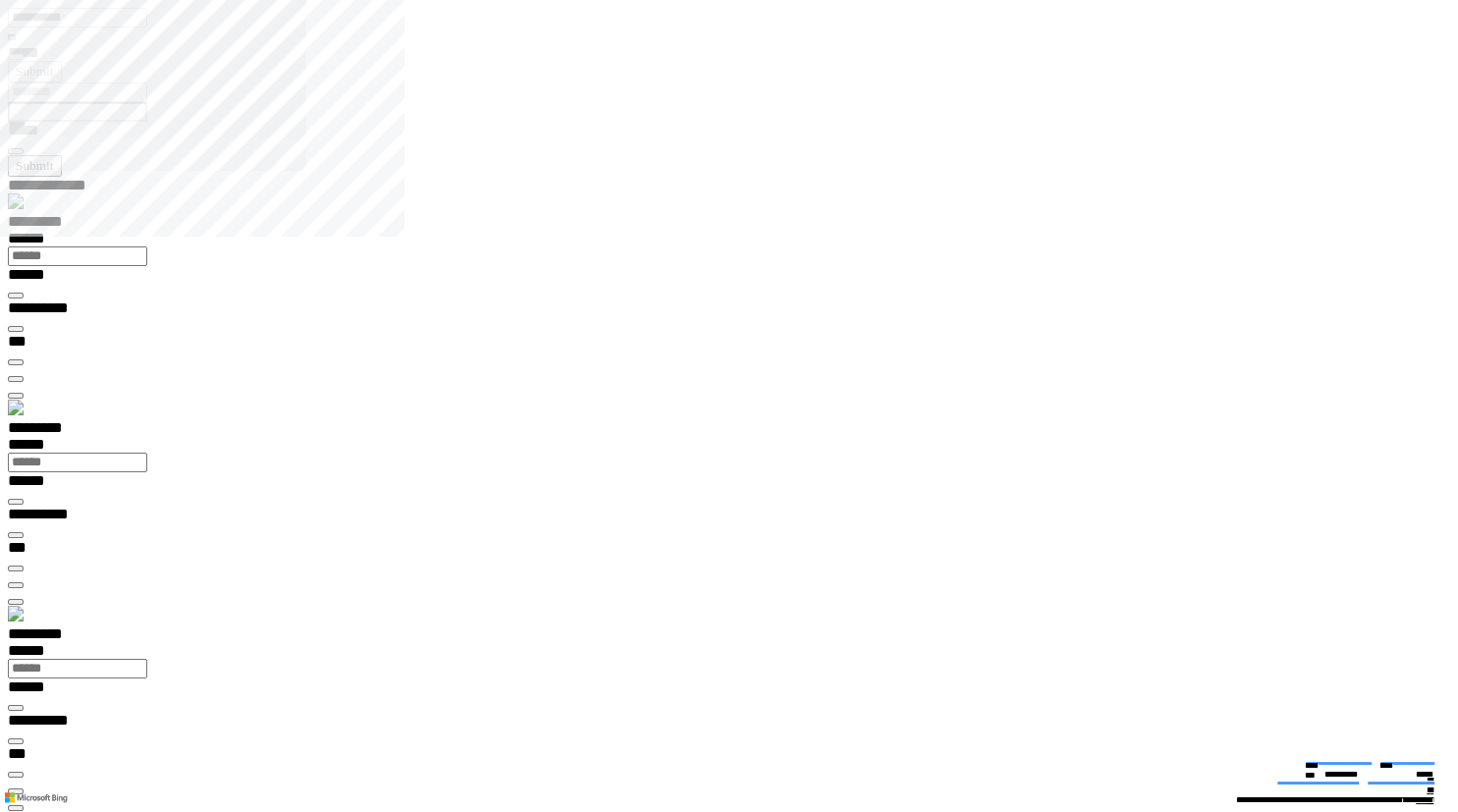 click at bounding box center [16, 18692] 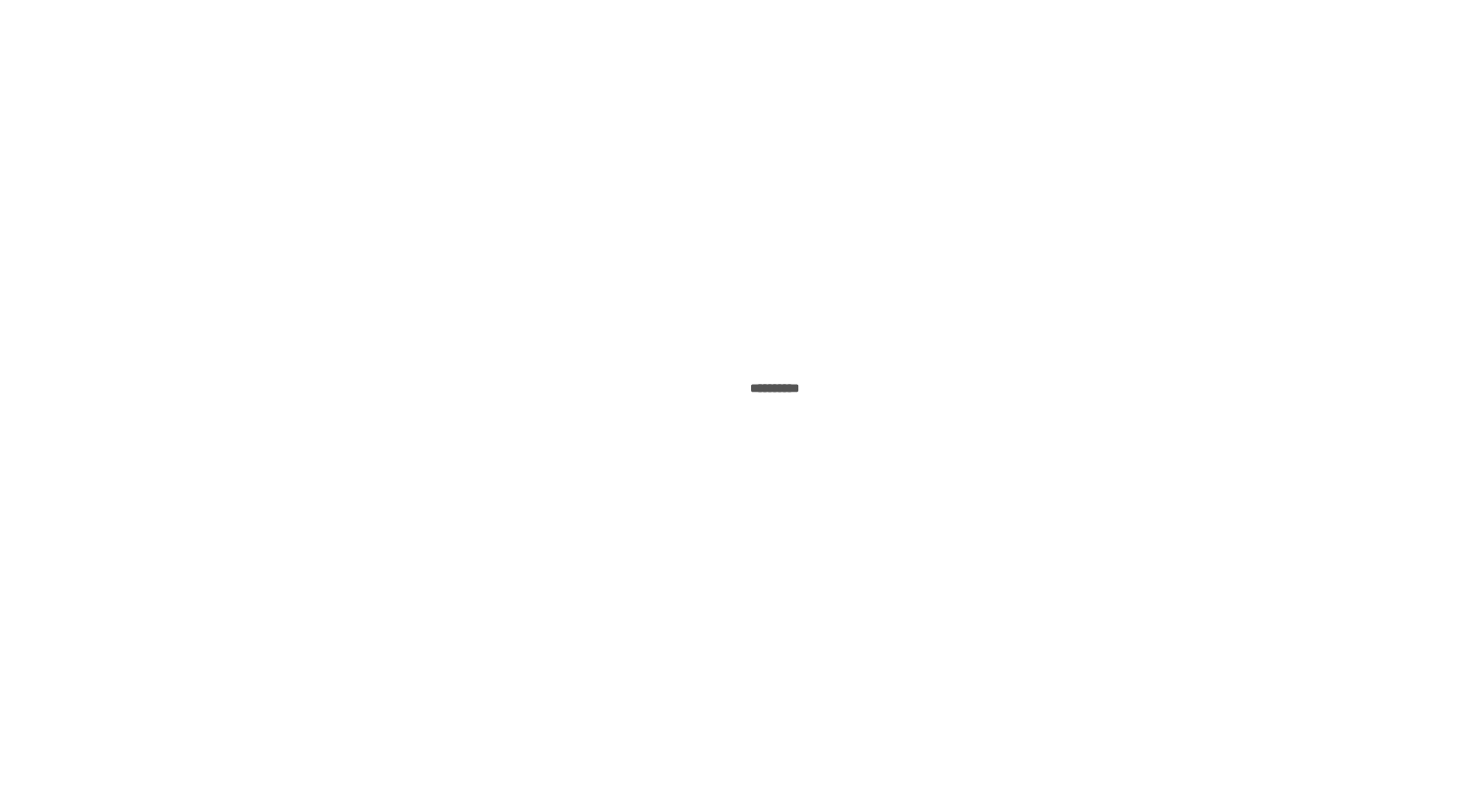 scroll, scrollTop: 0, scrollLeft: 0, axis: both 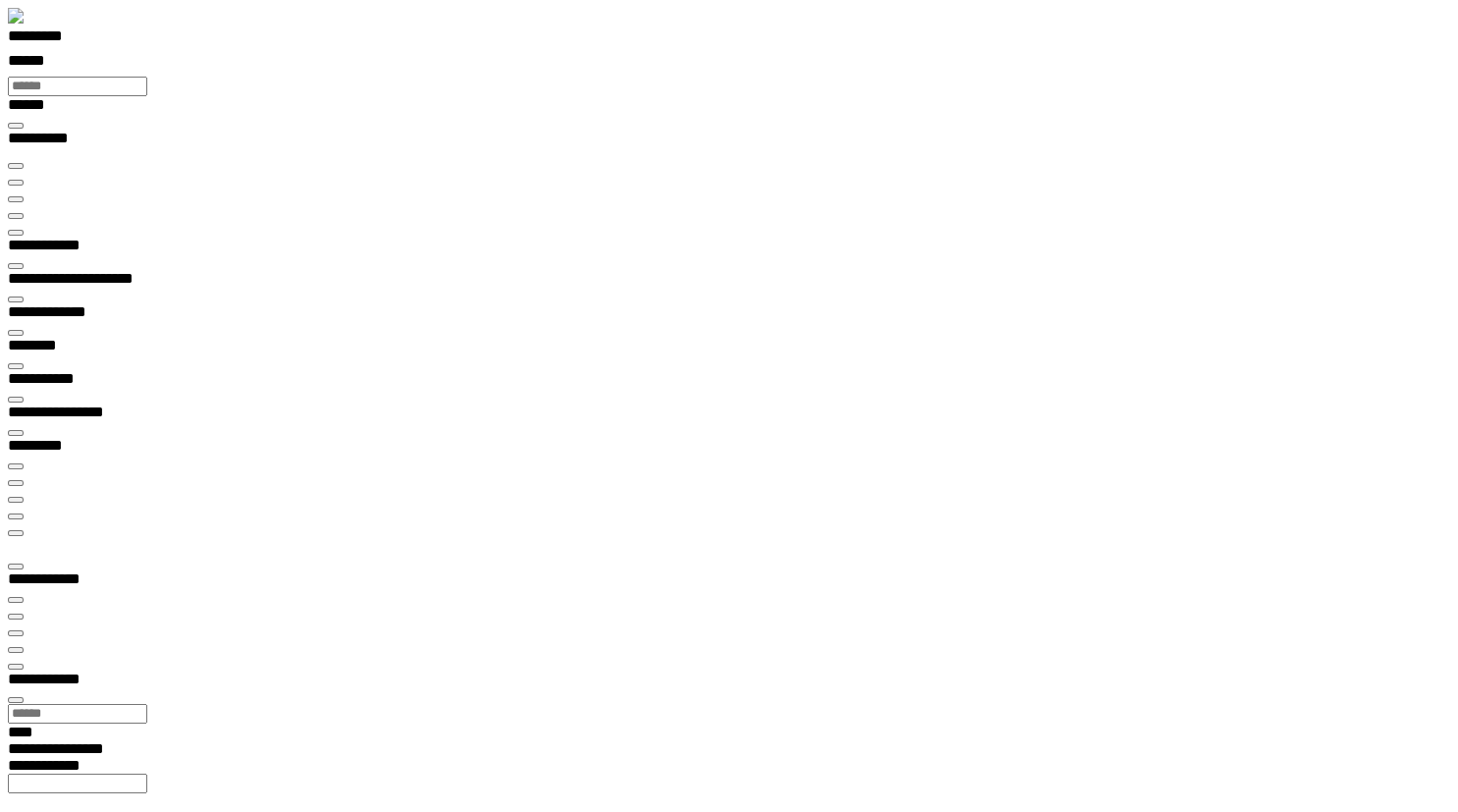 click on "*********" at bounding box center [56, 39] 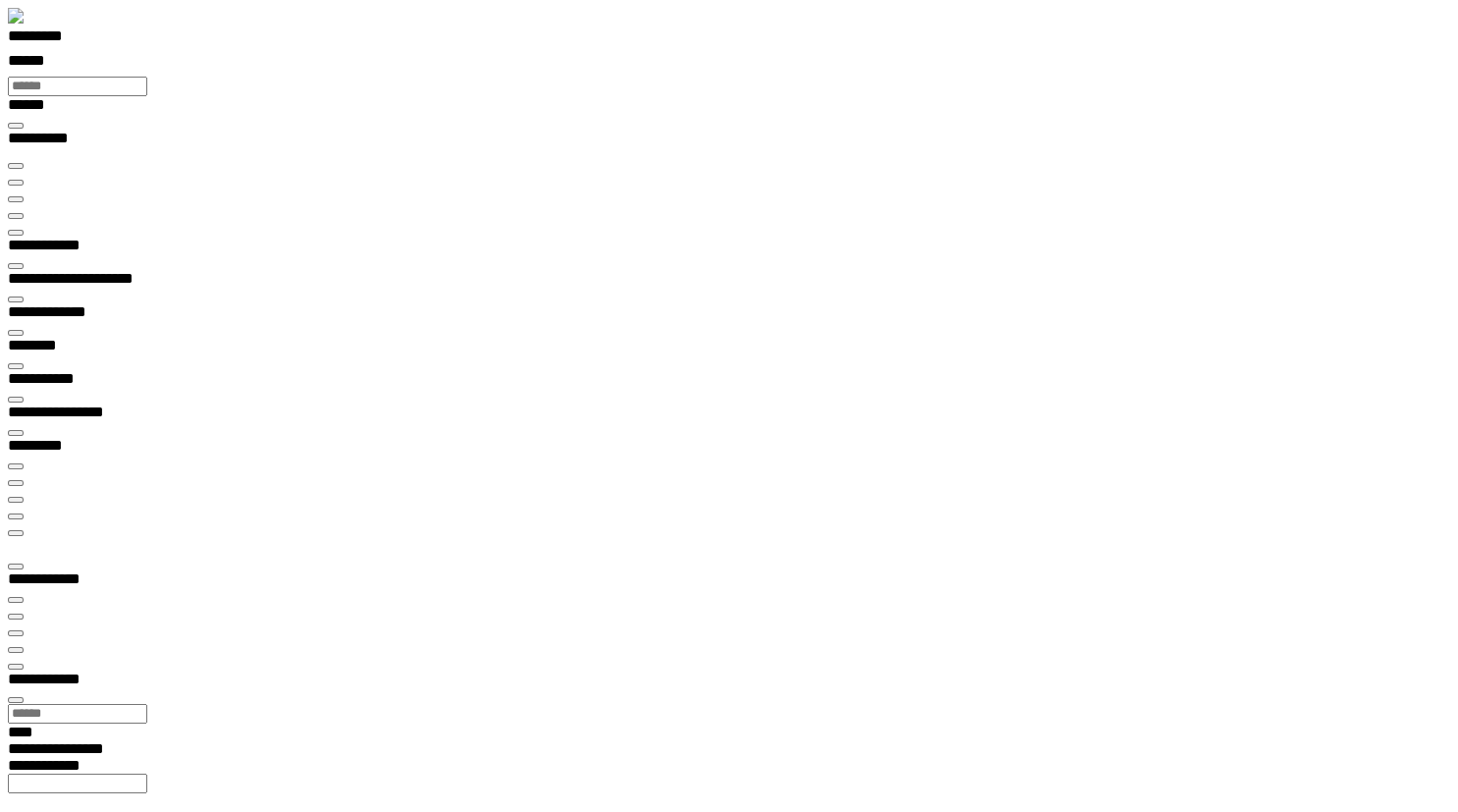 click on "********* ******" at bounding box center [736, 52] 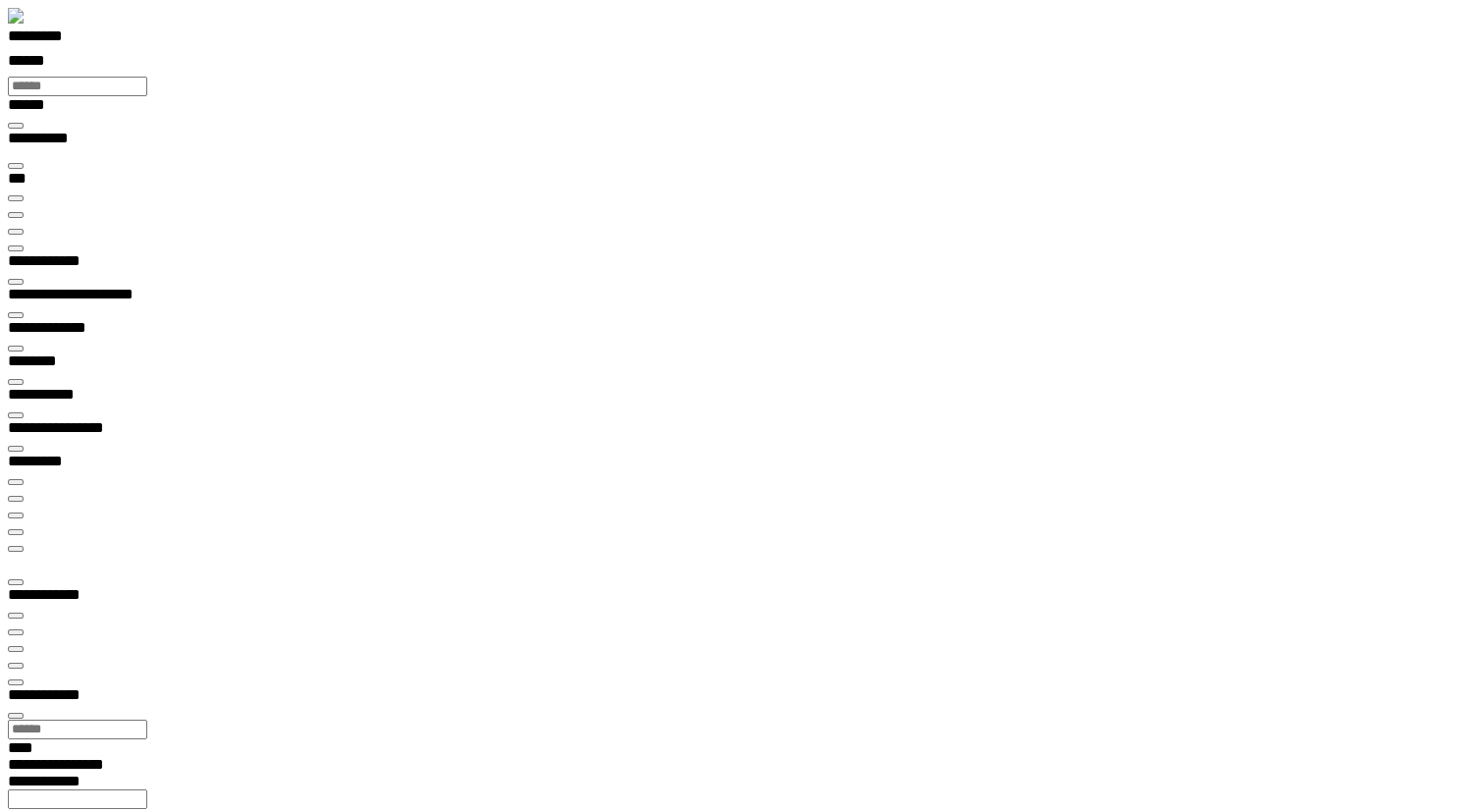 scroll, scrollTop: 98186, scrollLeft: 98182, axis: both 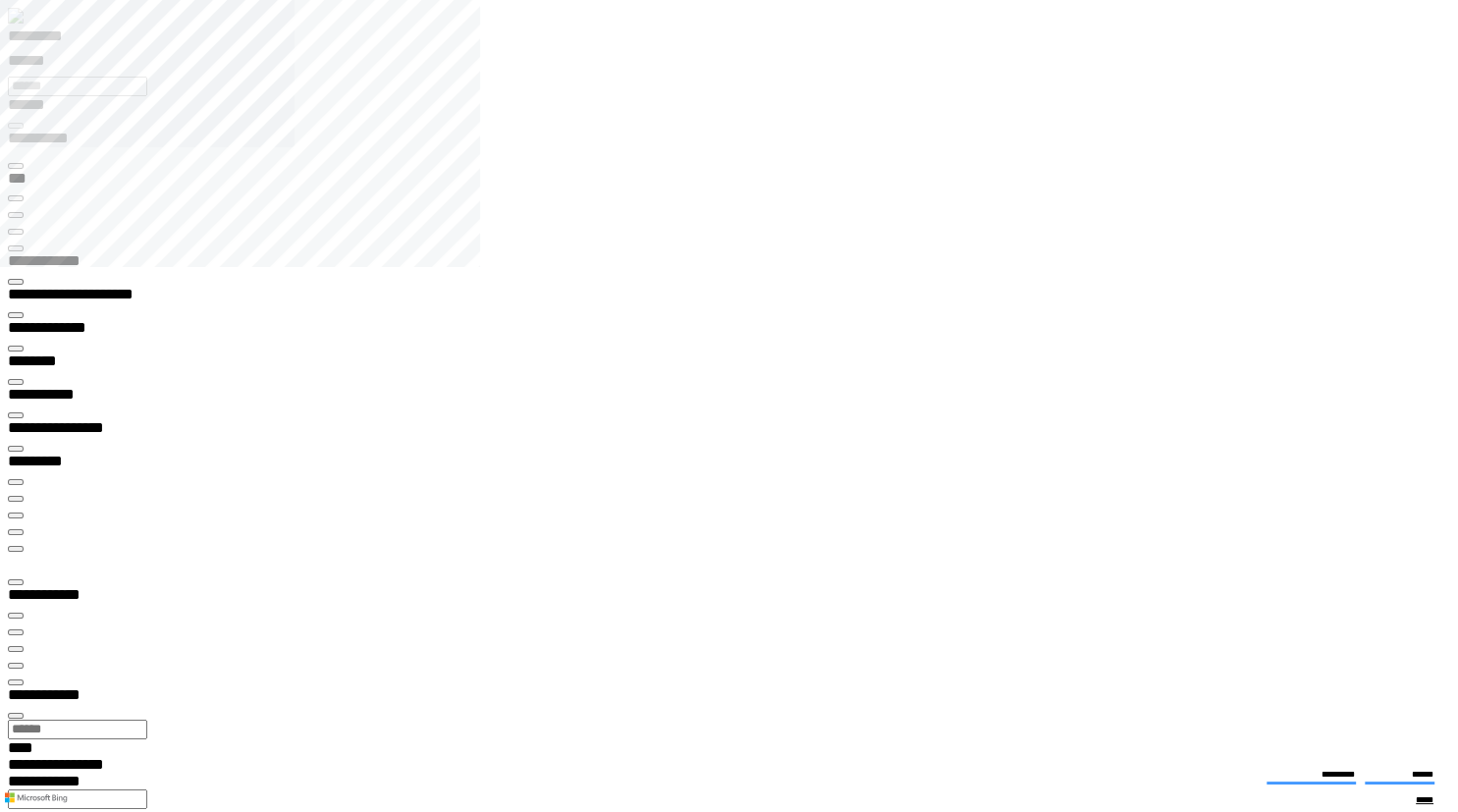 click on "**********" at bounding box center (736, 12947) 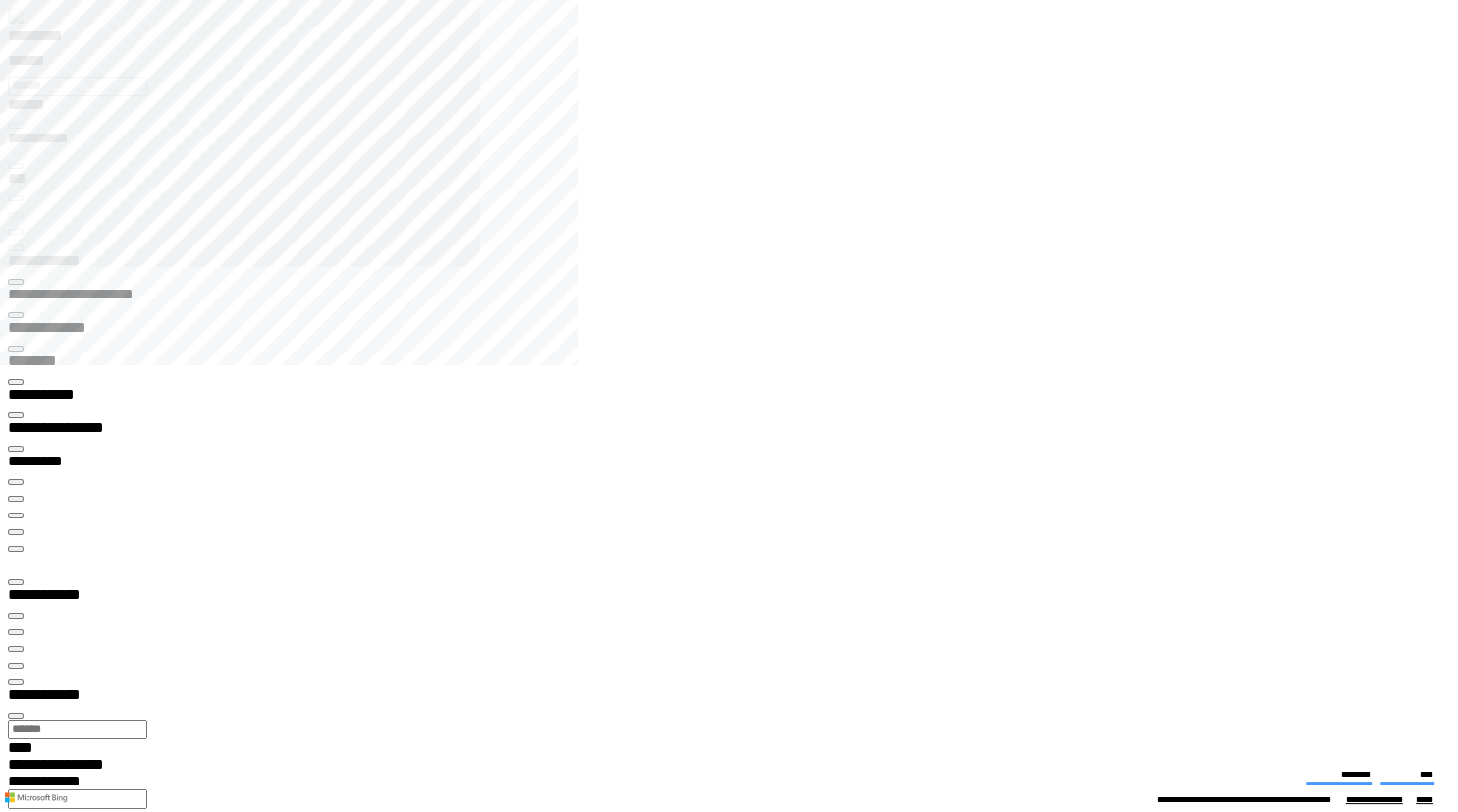 click on "**********" at bounding box center (442, 13030) 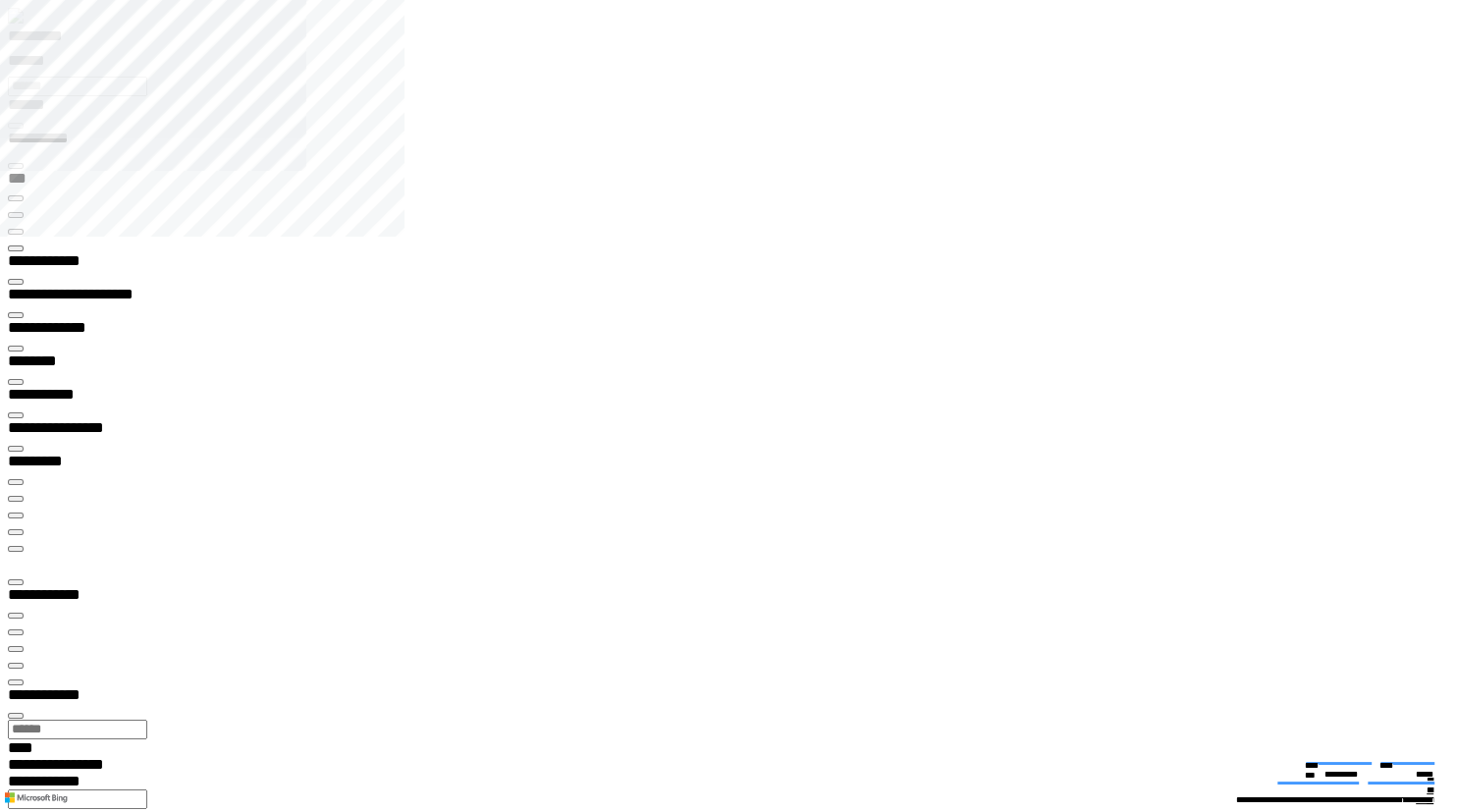 type on "**********" 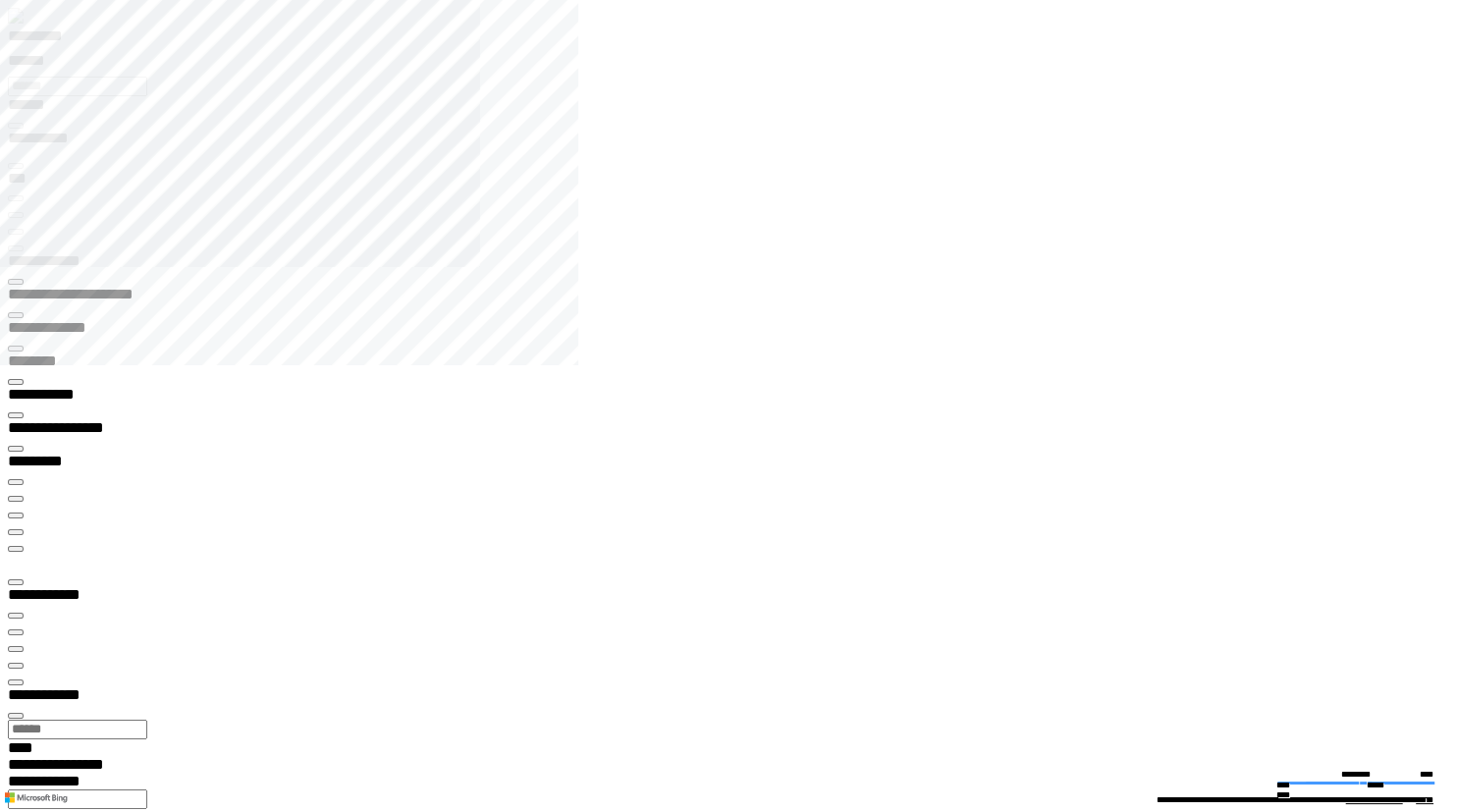 click at bounding box center (16, 166) 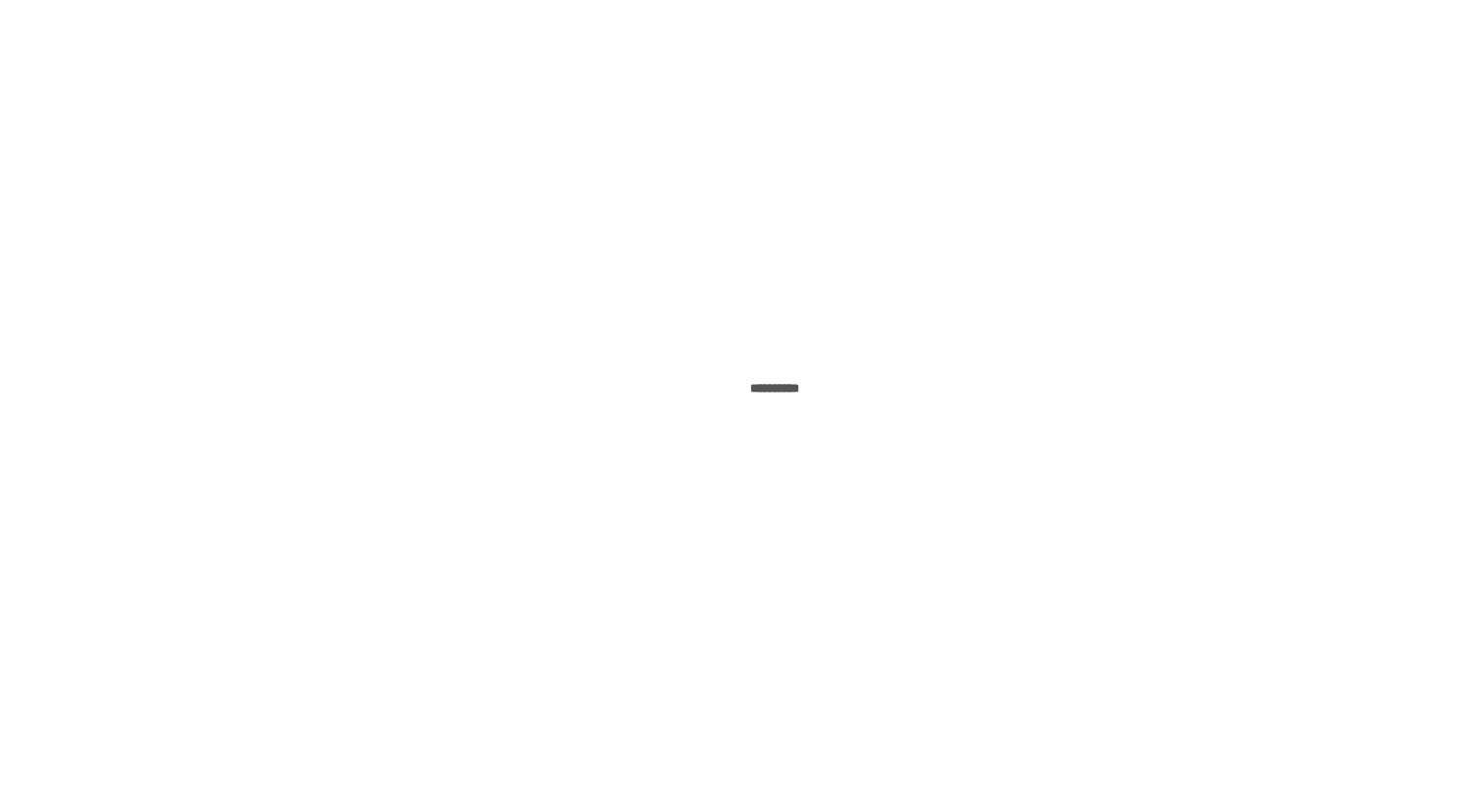 scroll, scrollTop: 0, scrollLeft: 0, axis: both 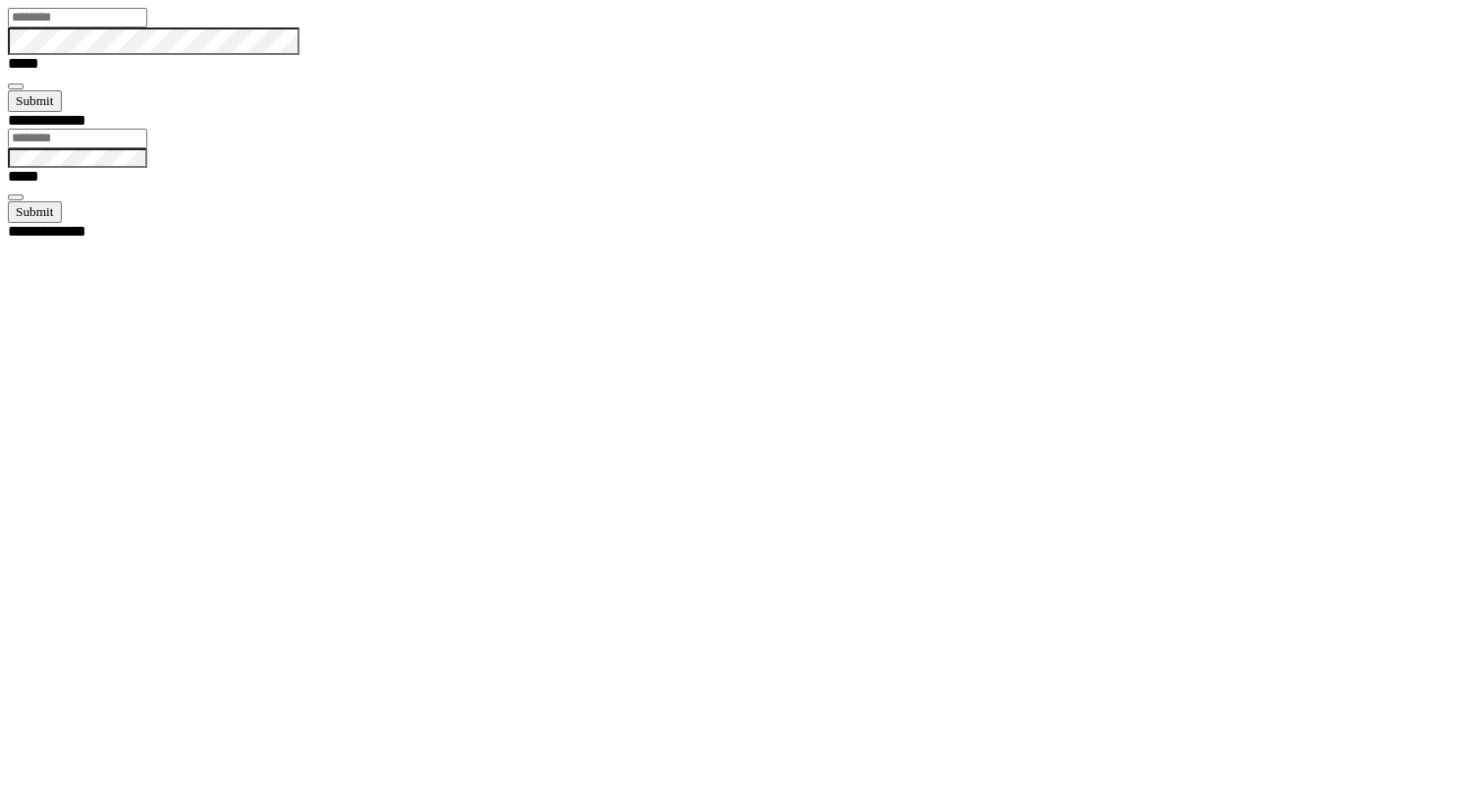 click at bounding box center (78, 18) 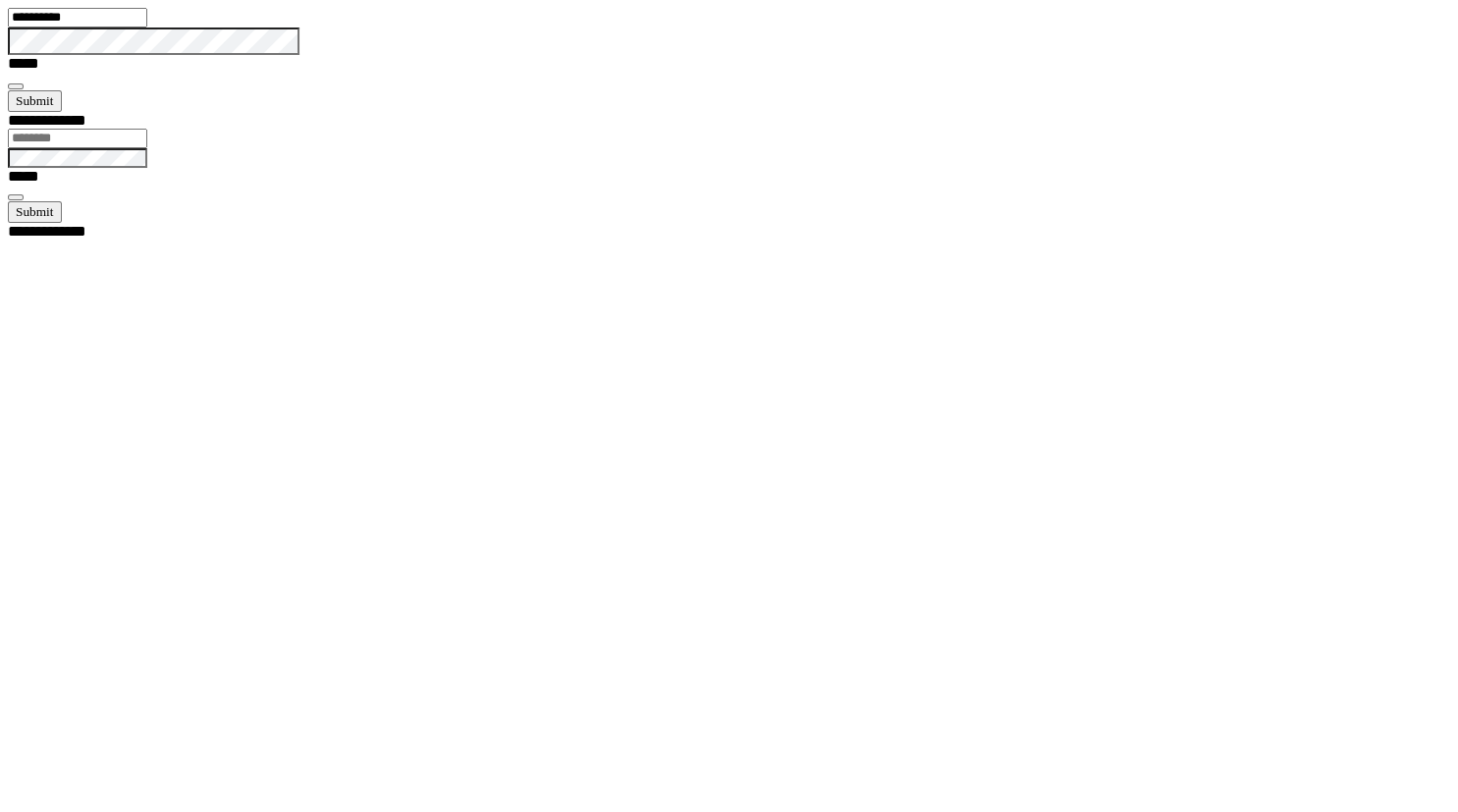 type on "**********" 